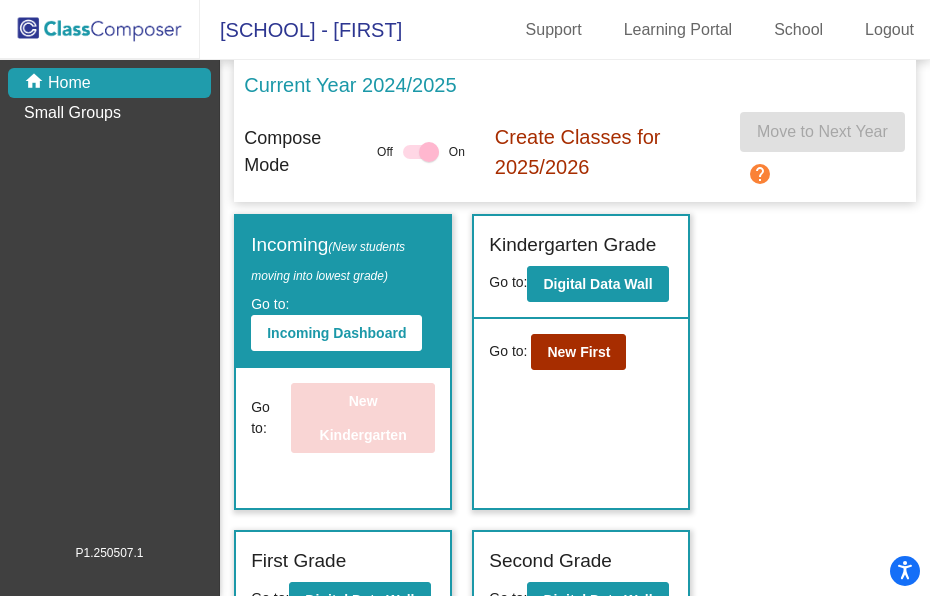 scroll, scrollTop: 0, scrollLeft: 0, axis: both 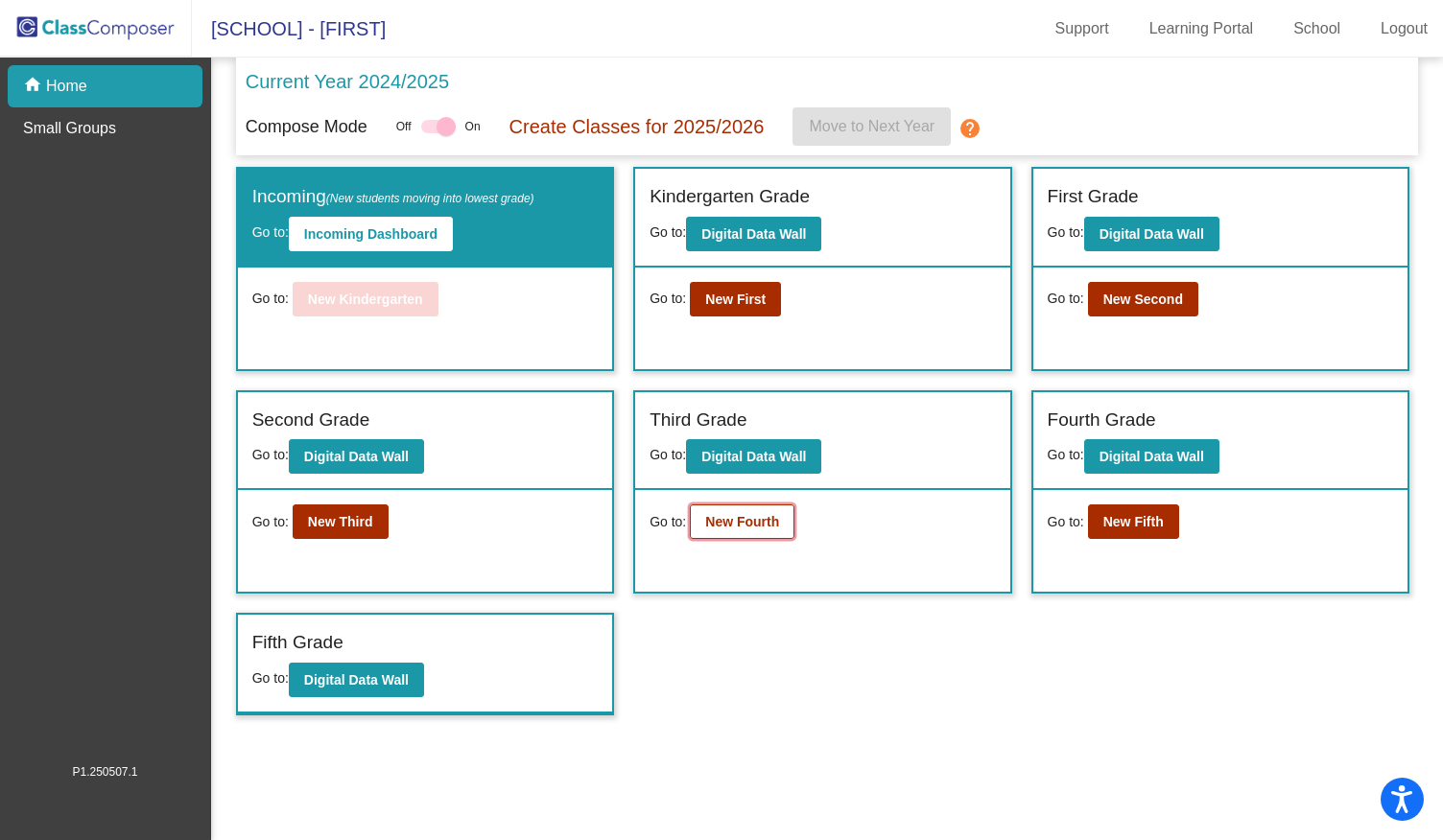 click on "New Fourth" 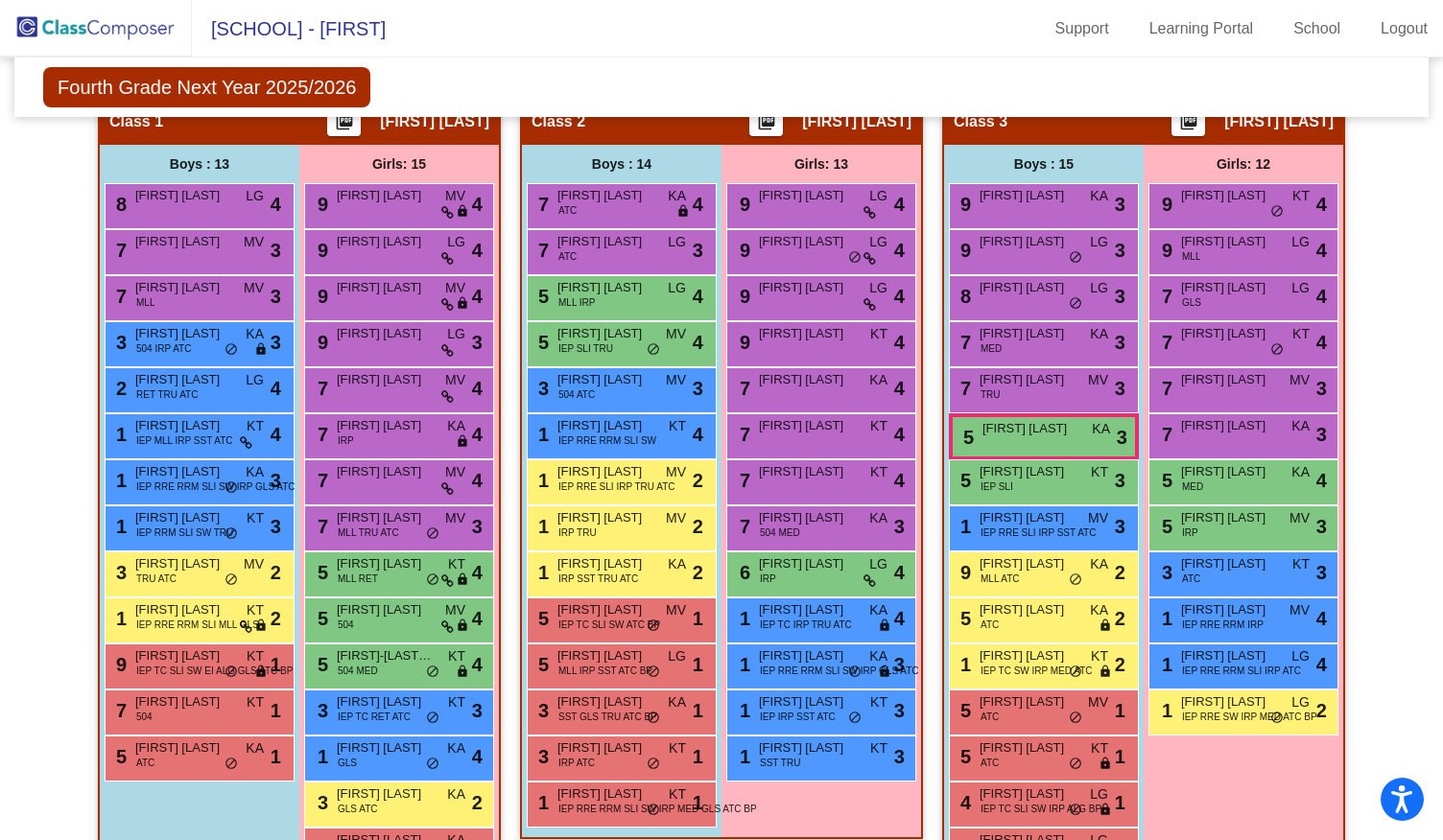 scroll, scrollTop: 376, scrollLeft: 0, axis: vertical 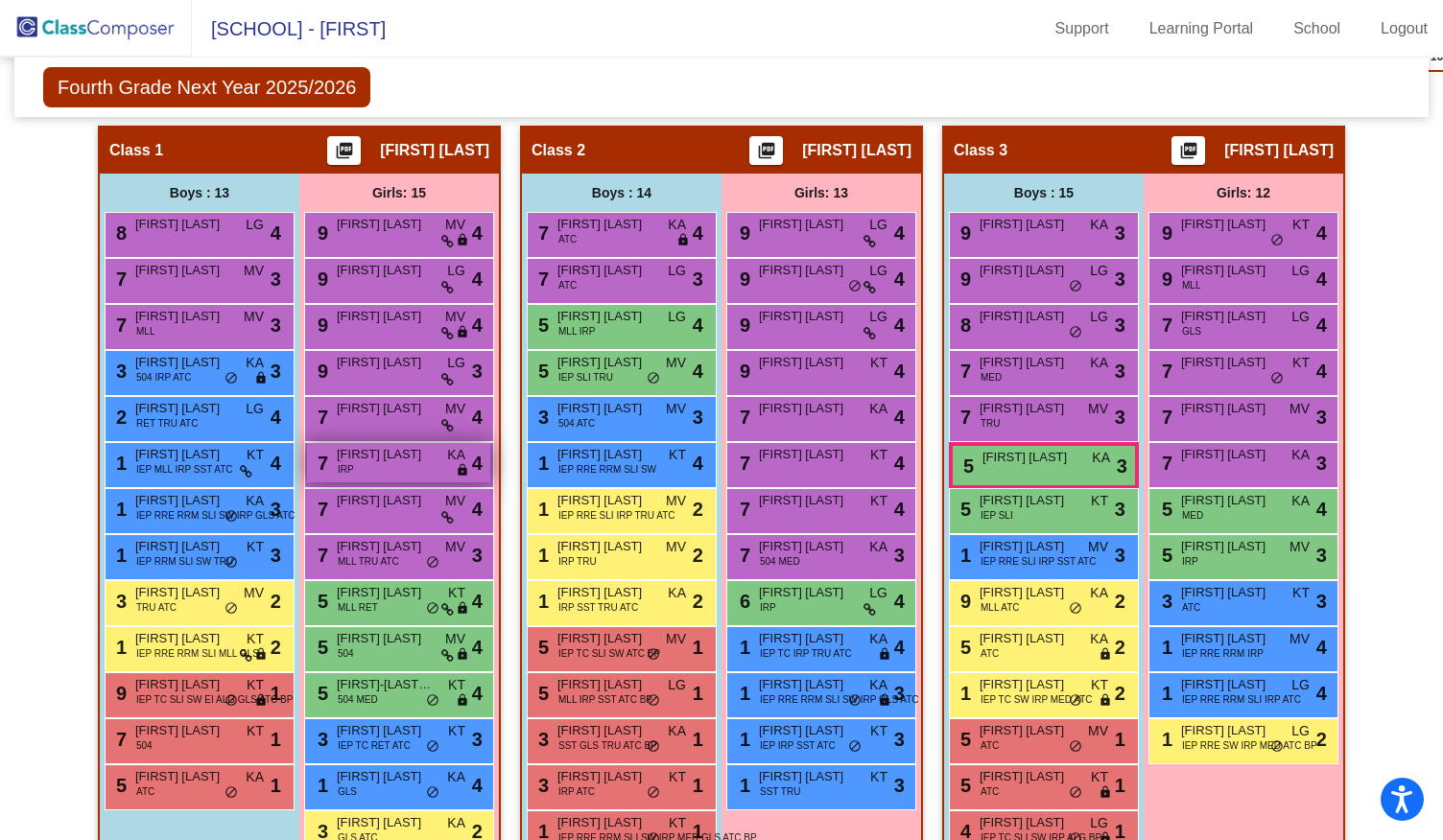 click on "lock" at bounding box center (462, 471) 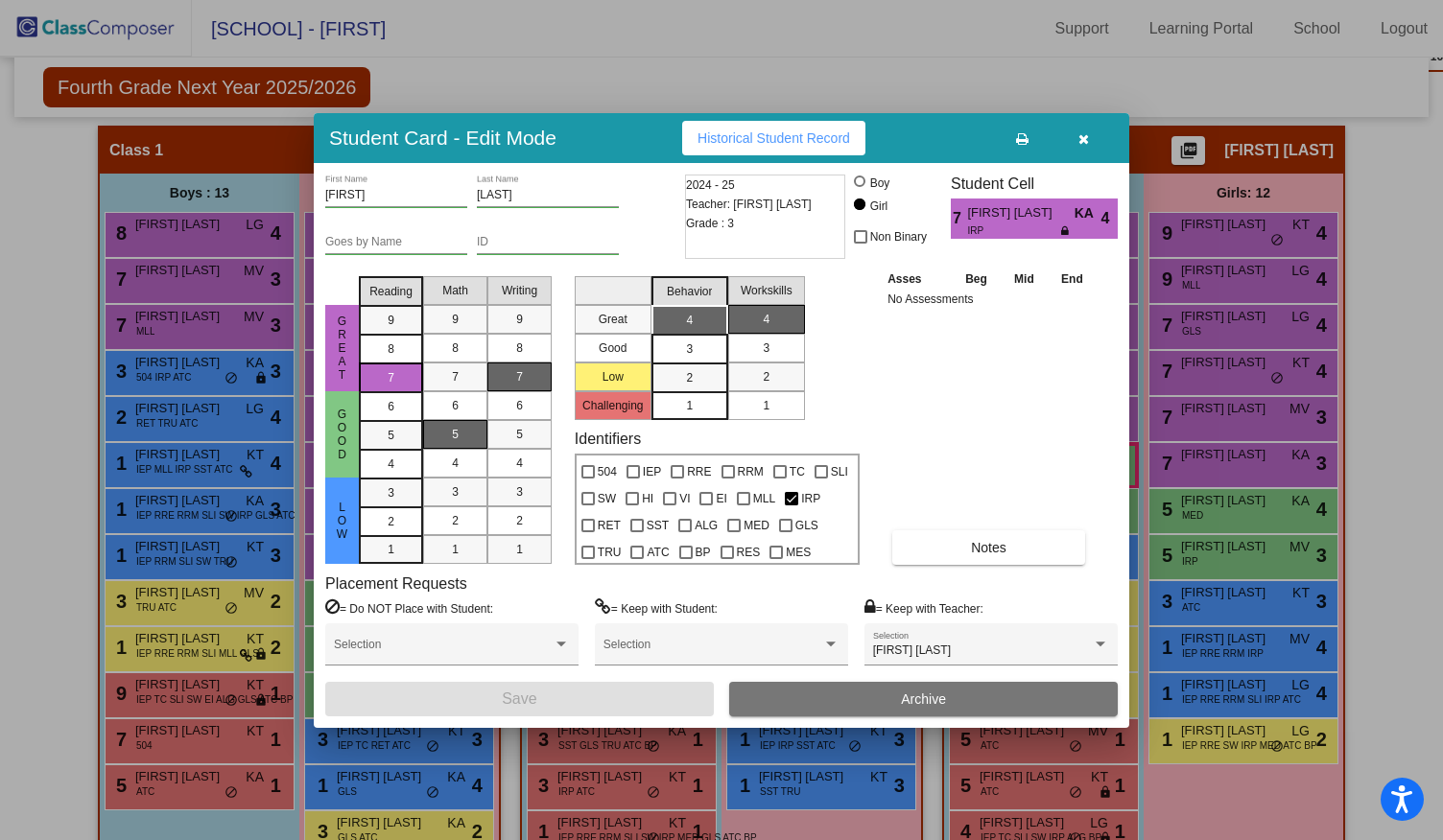 click at bounding box center [1083, 139] 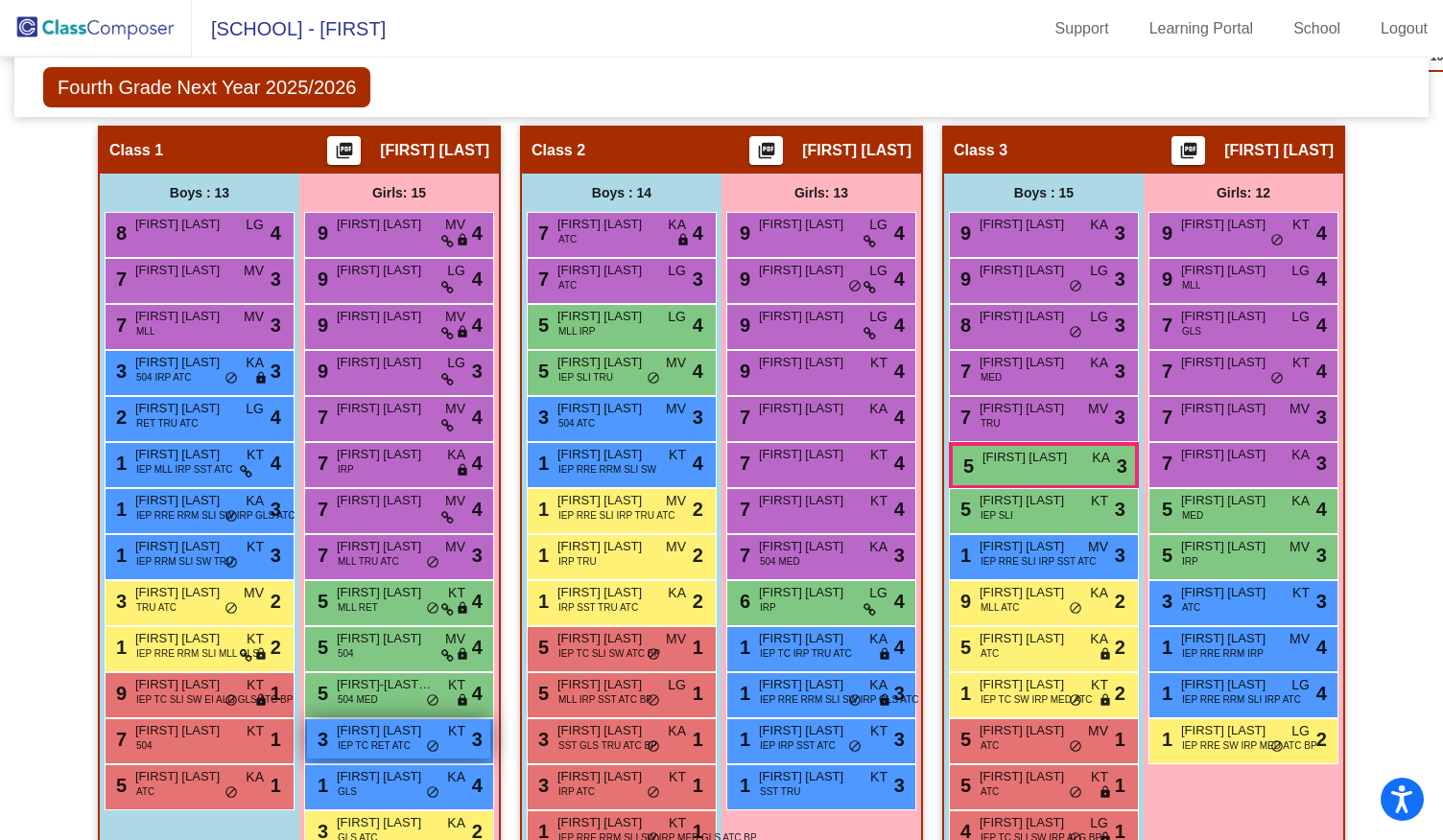 click on "do_not_disturb_alt" at bounding box center (433, 747) 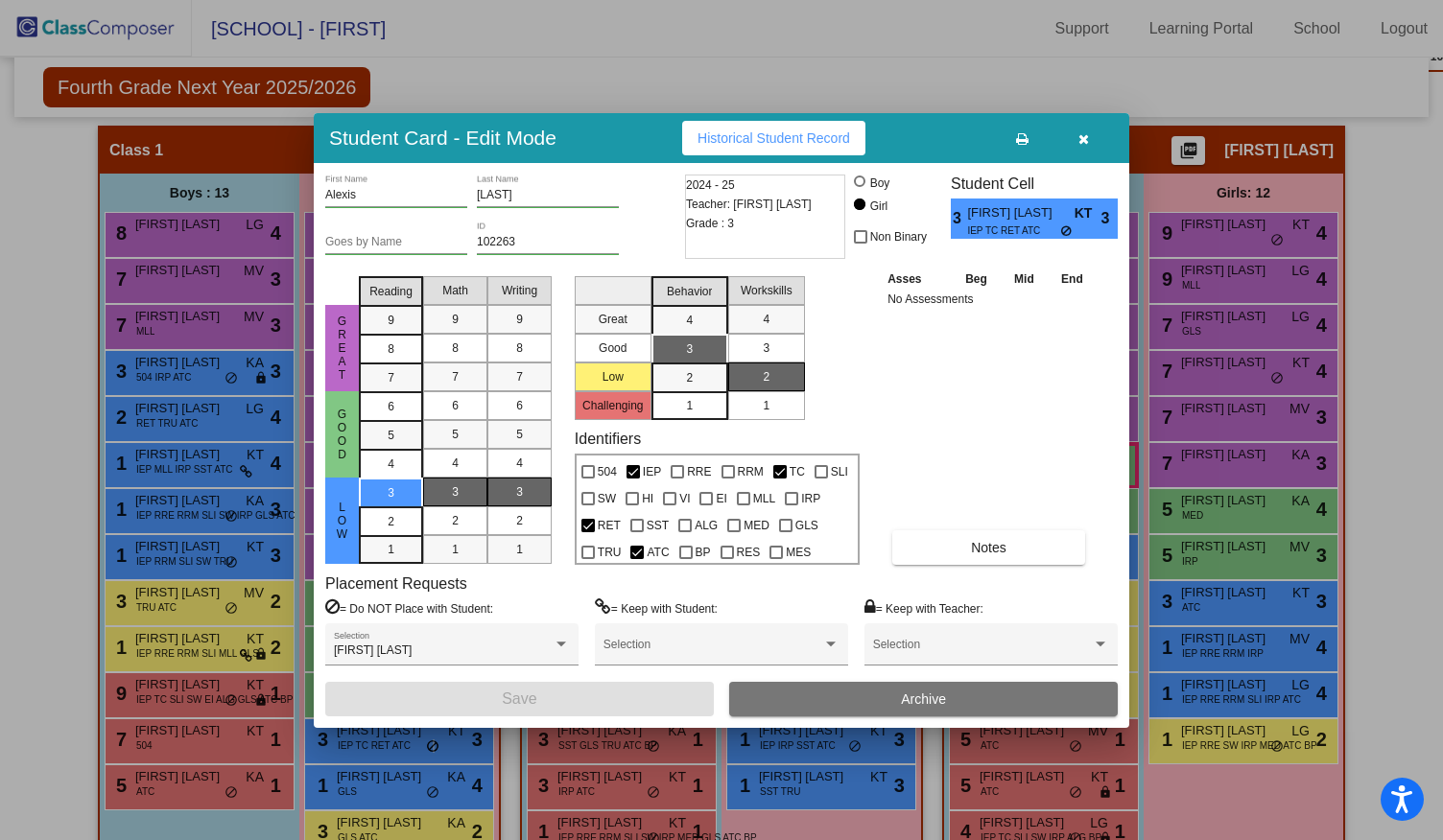 click at bounding box center [1083, 139] 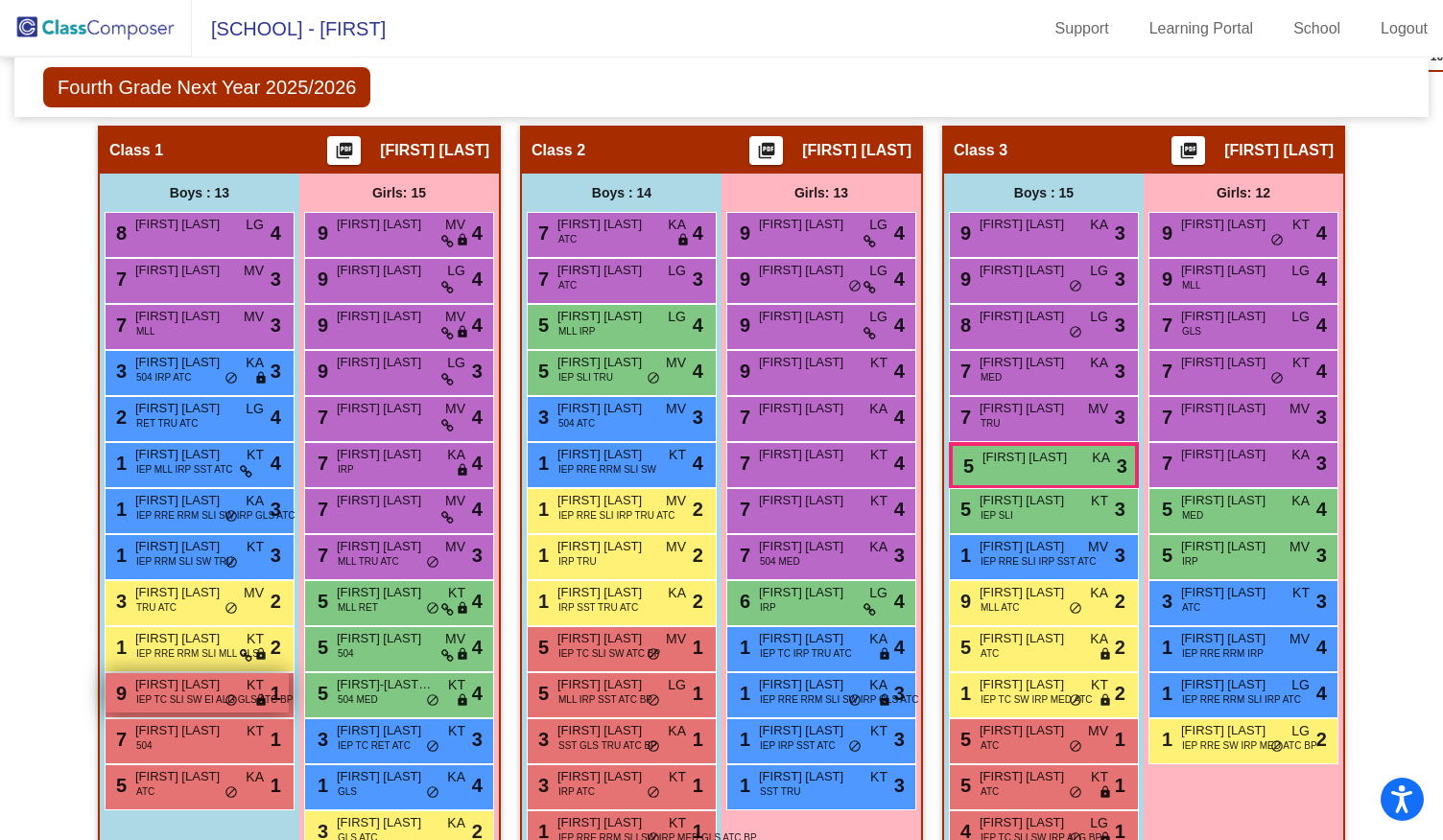 click on "do_not_disturb_alt" at bounding box center (231, 701) 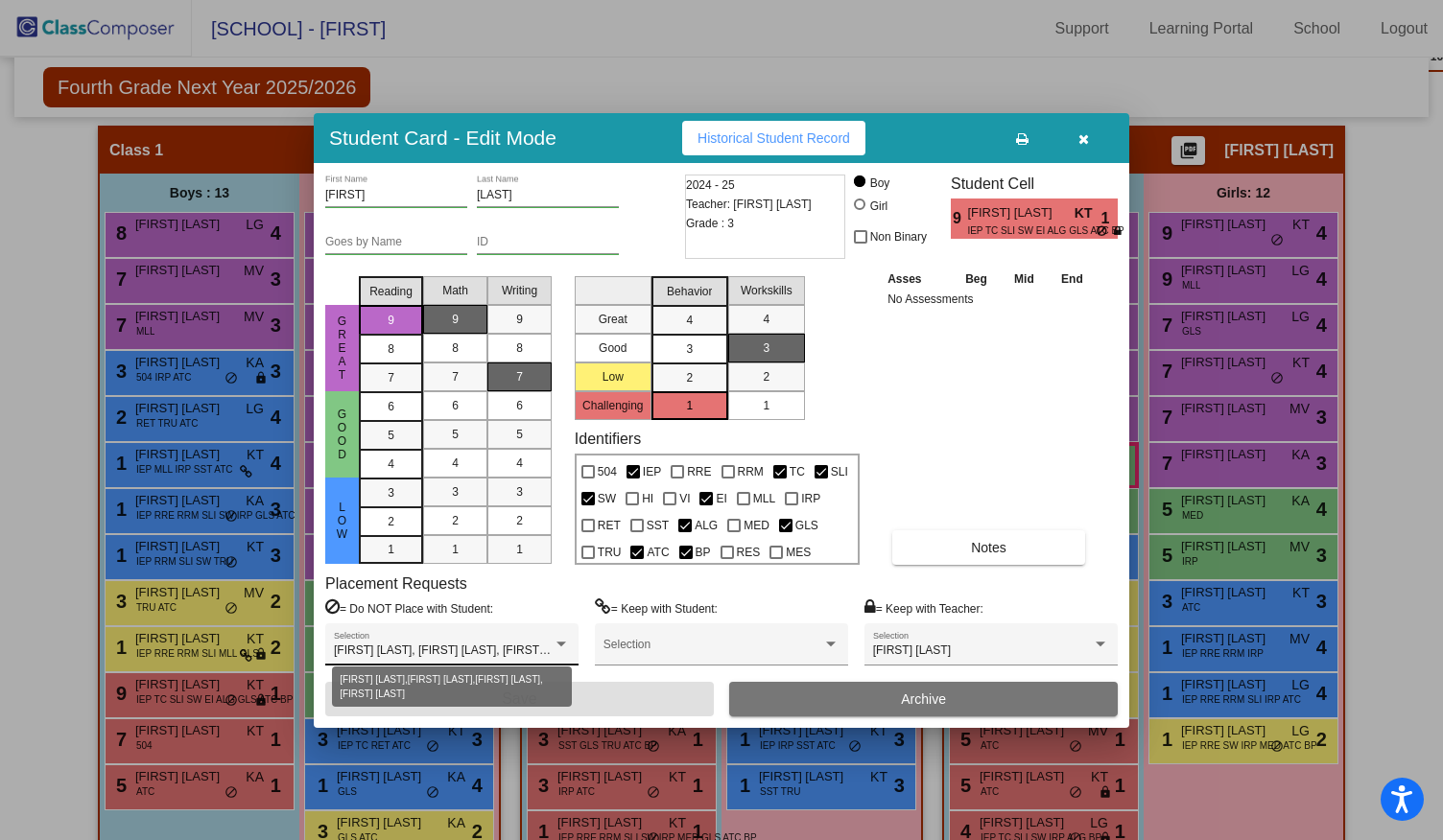 click at bounding box center [561, 644] 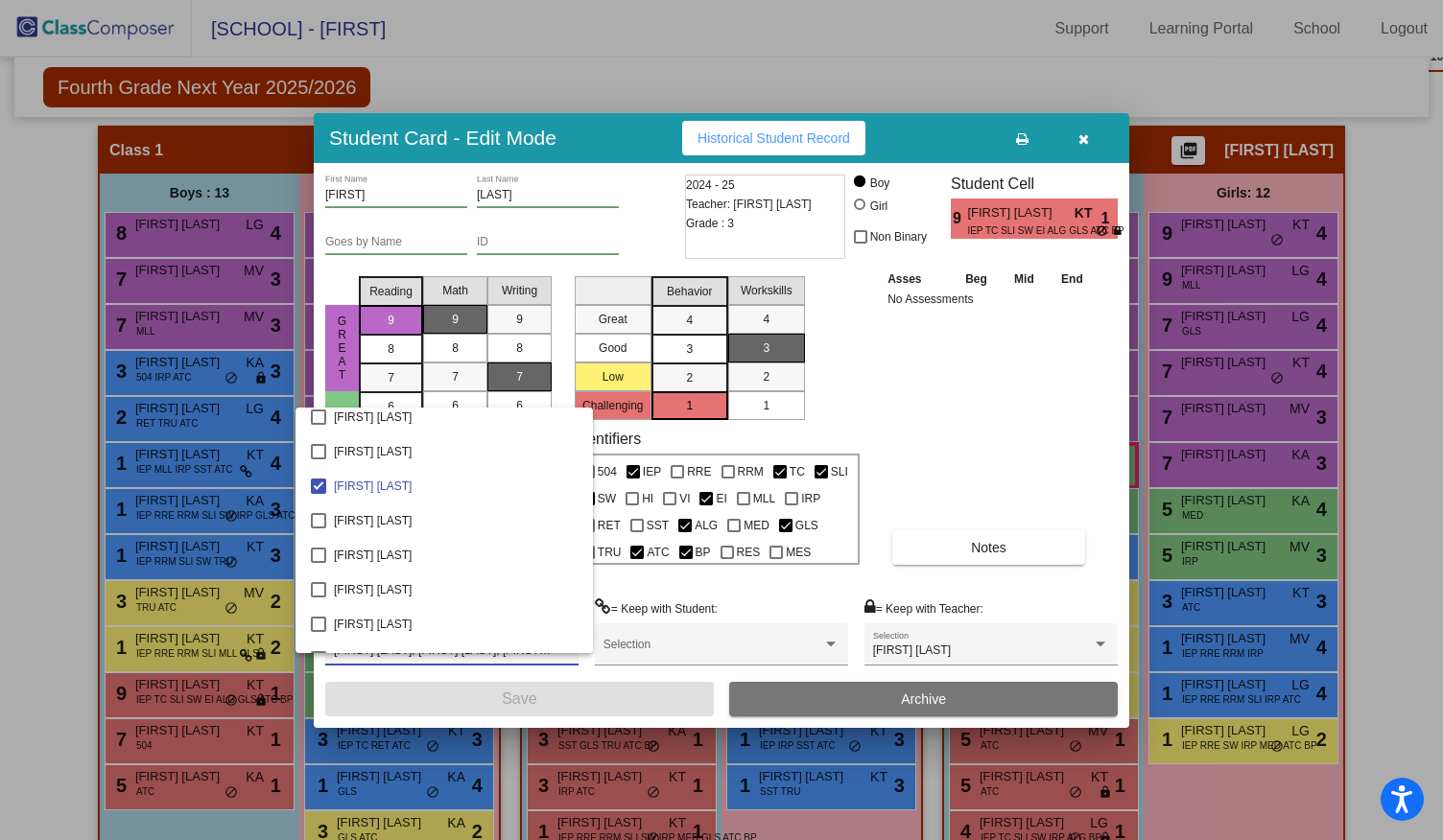 scroll, scrollTop: 3448, scrollLeft: 0, axis: vertical 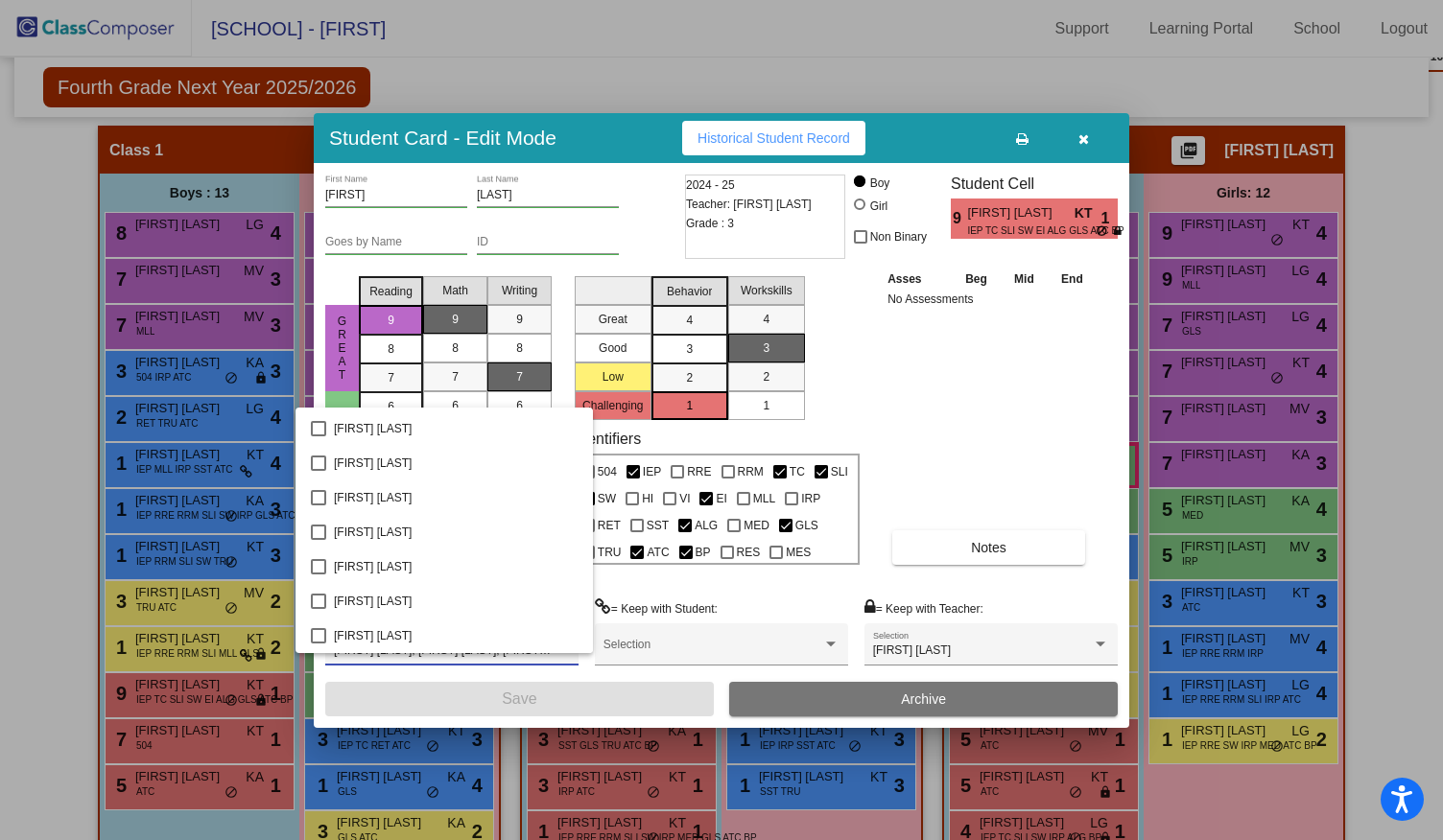 click at bounding box center (722, 420) 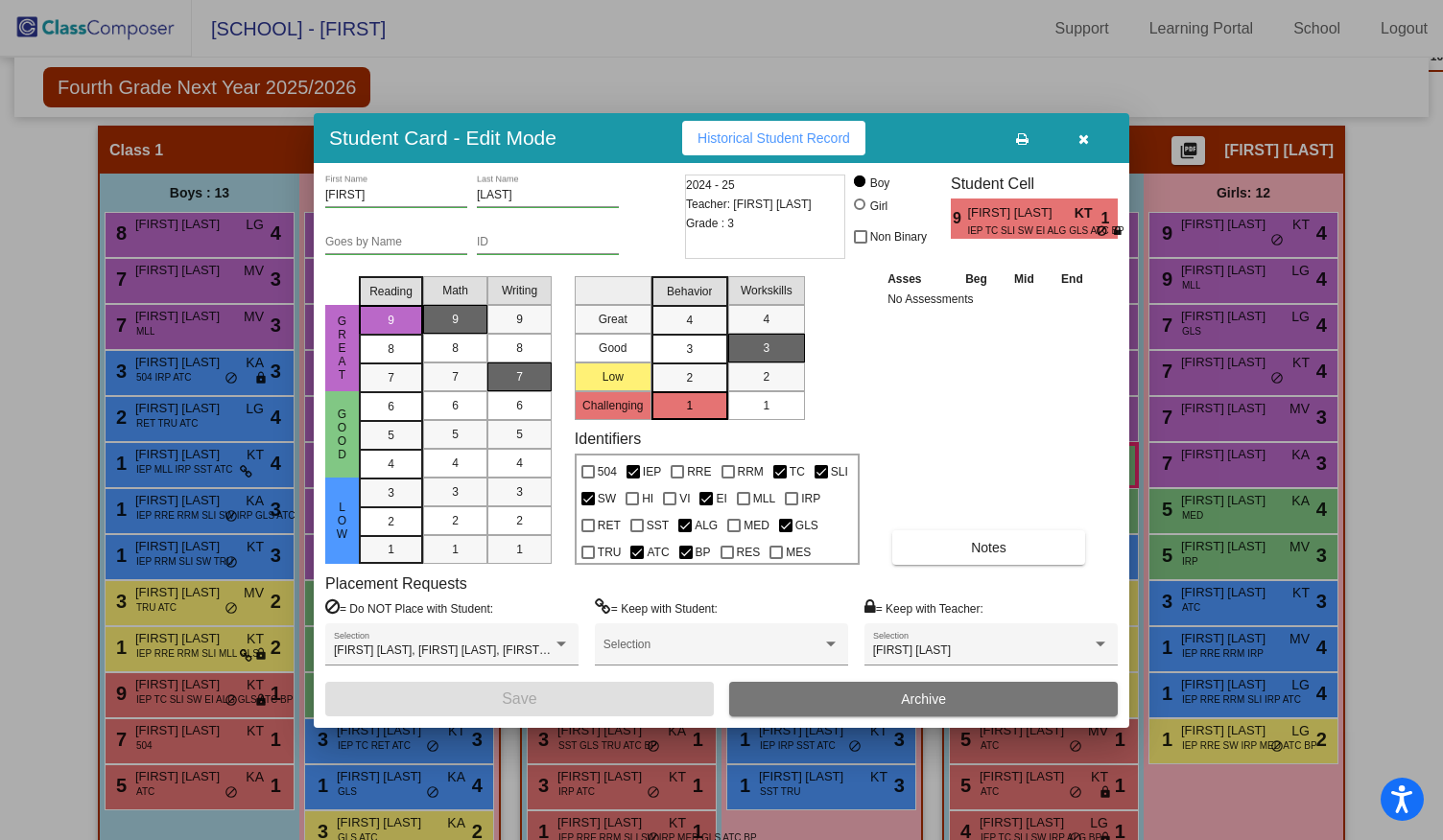 click at bounding box center (1083, 139) 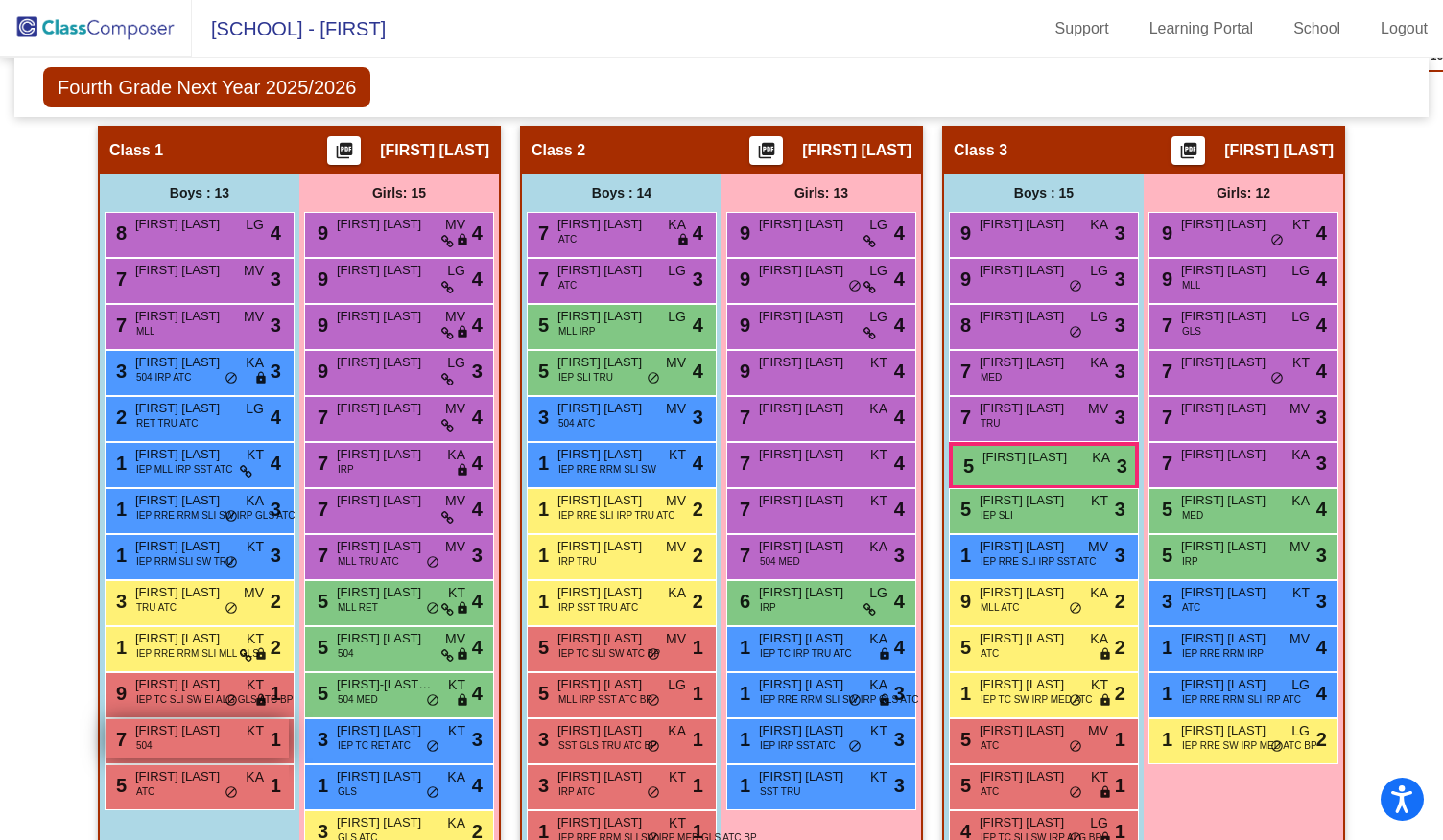 drag, startPoint x: 208, startPoint y: 754, endPoint x: 187, endPoint y: 741, distance: 24.698178 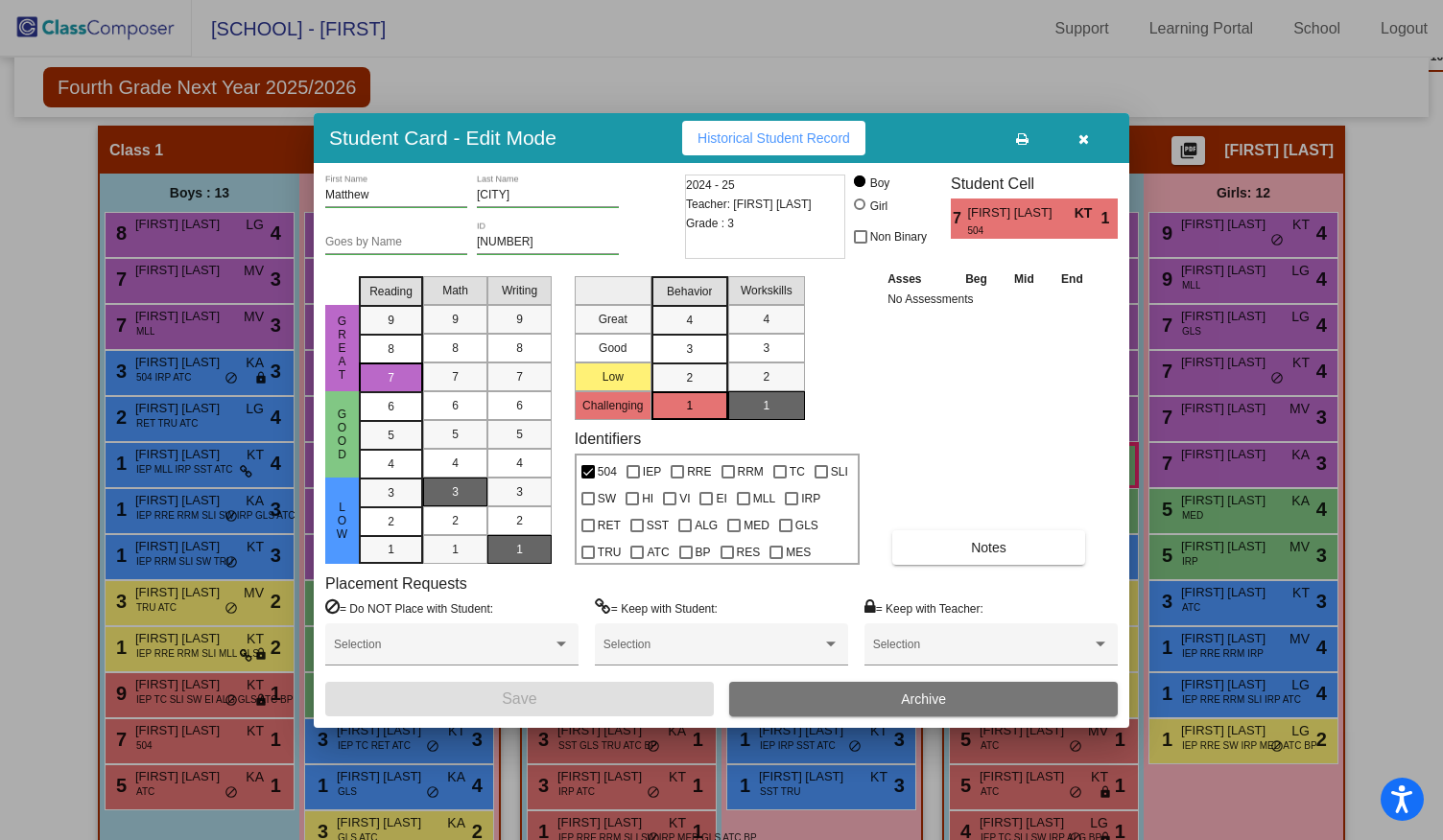 click at bounding box center (1083, 139) 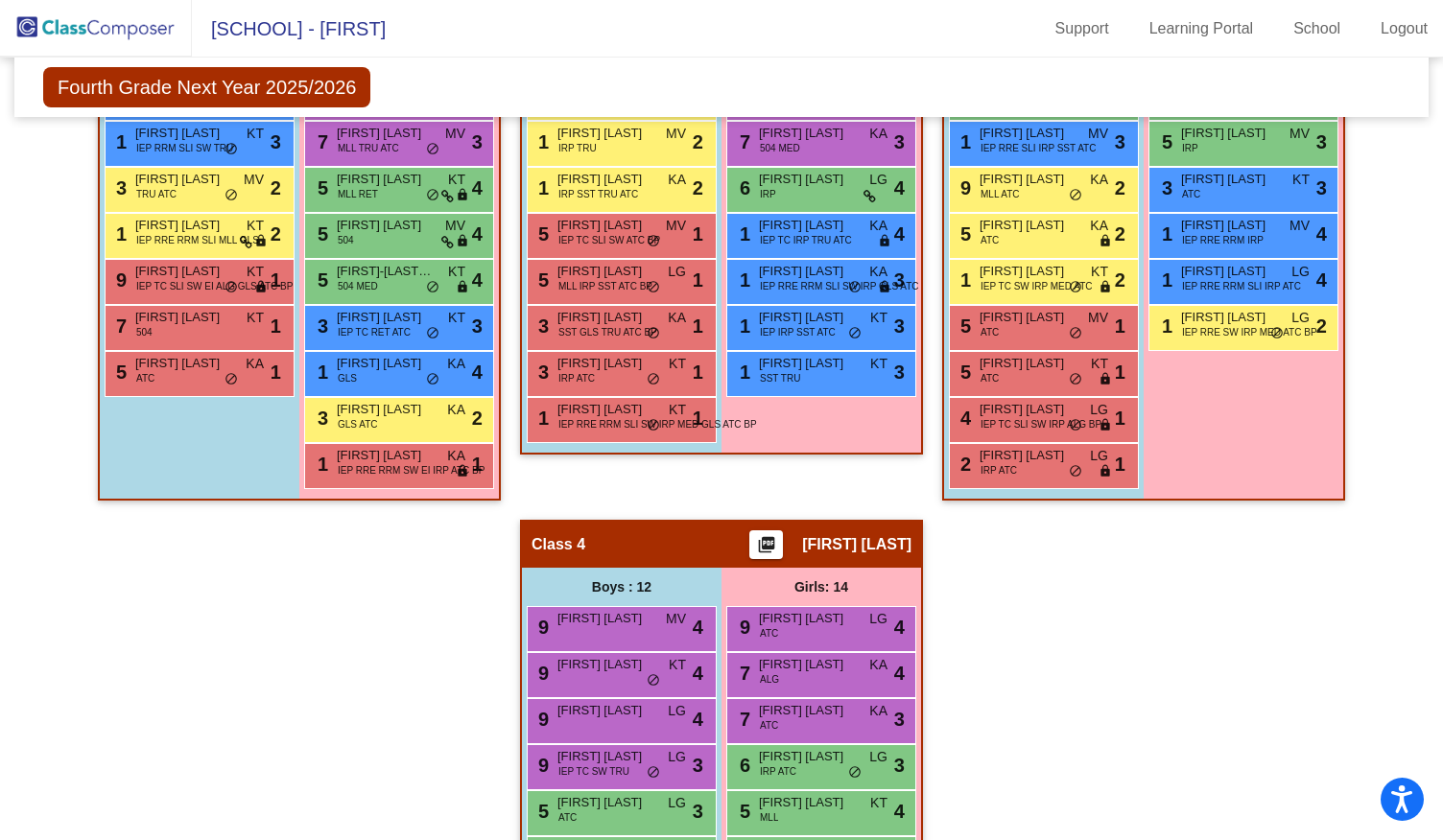 scroll, scrollTop: 759, scrollLeft: 0, axis: vertical 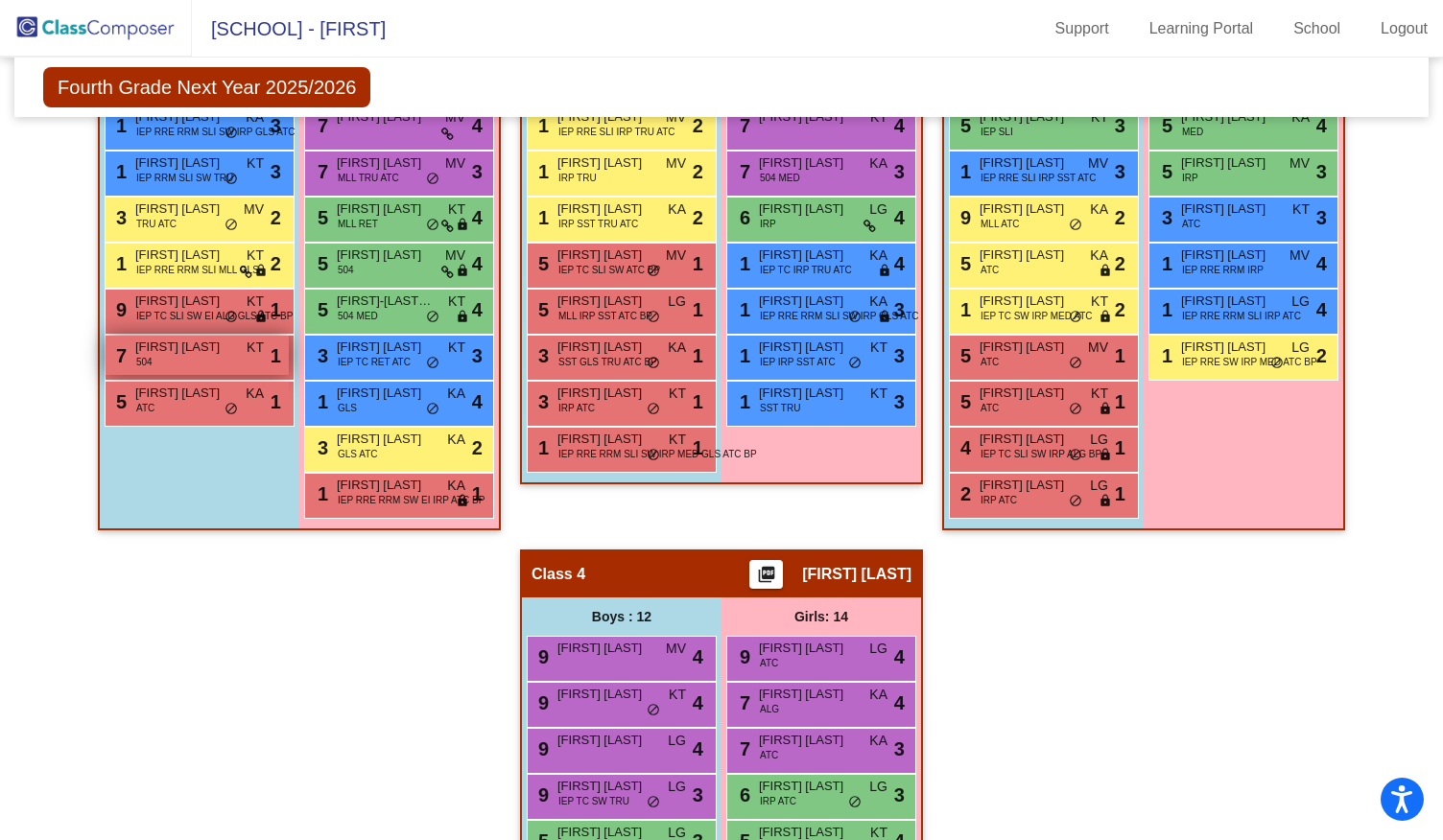 click on "[FIRST] [LAST]" at bounding box center (183, 347) 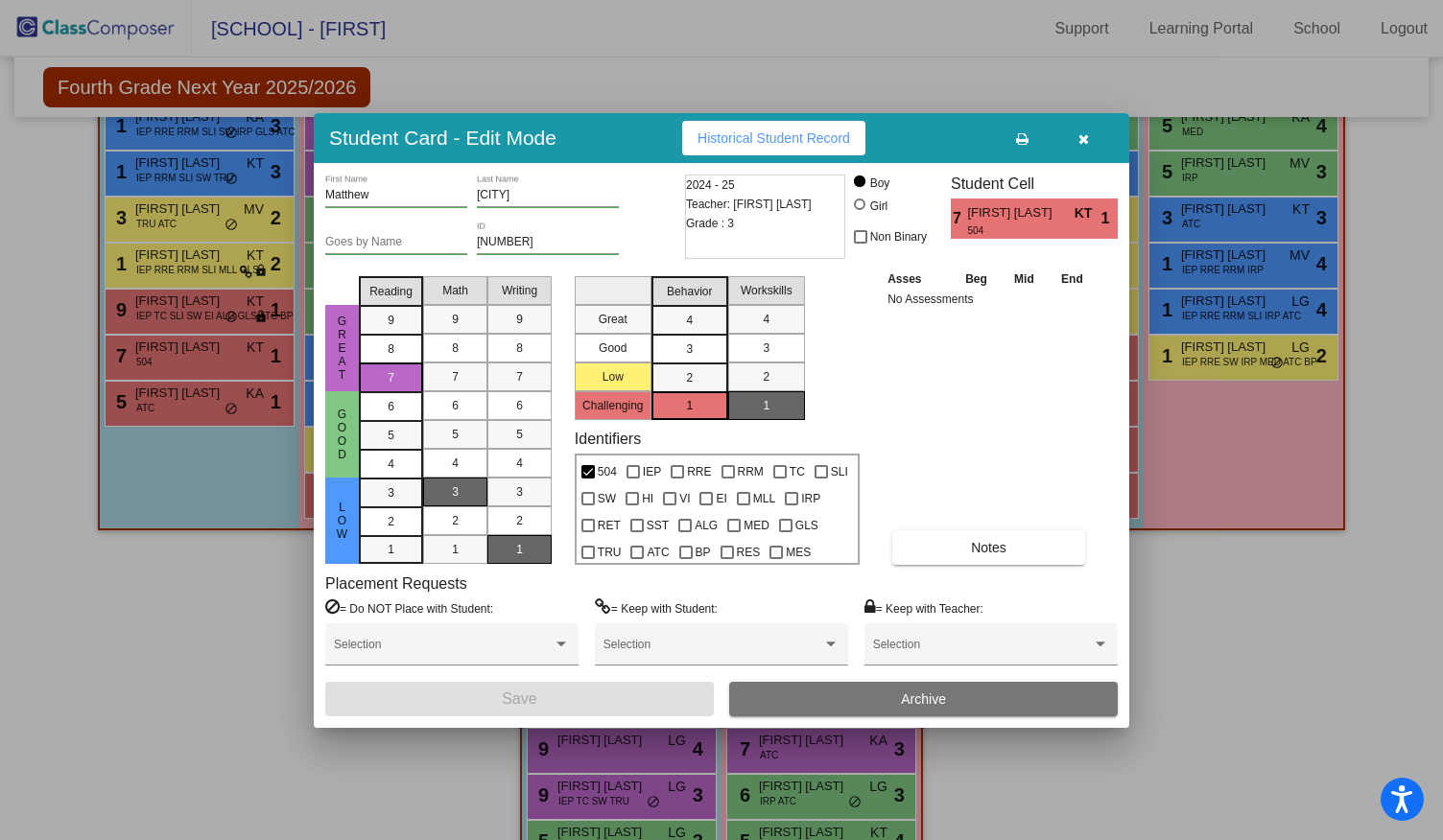 click on "Archive" at bounding box center [923, 699] 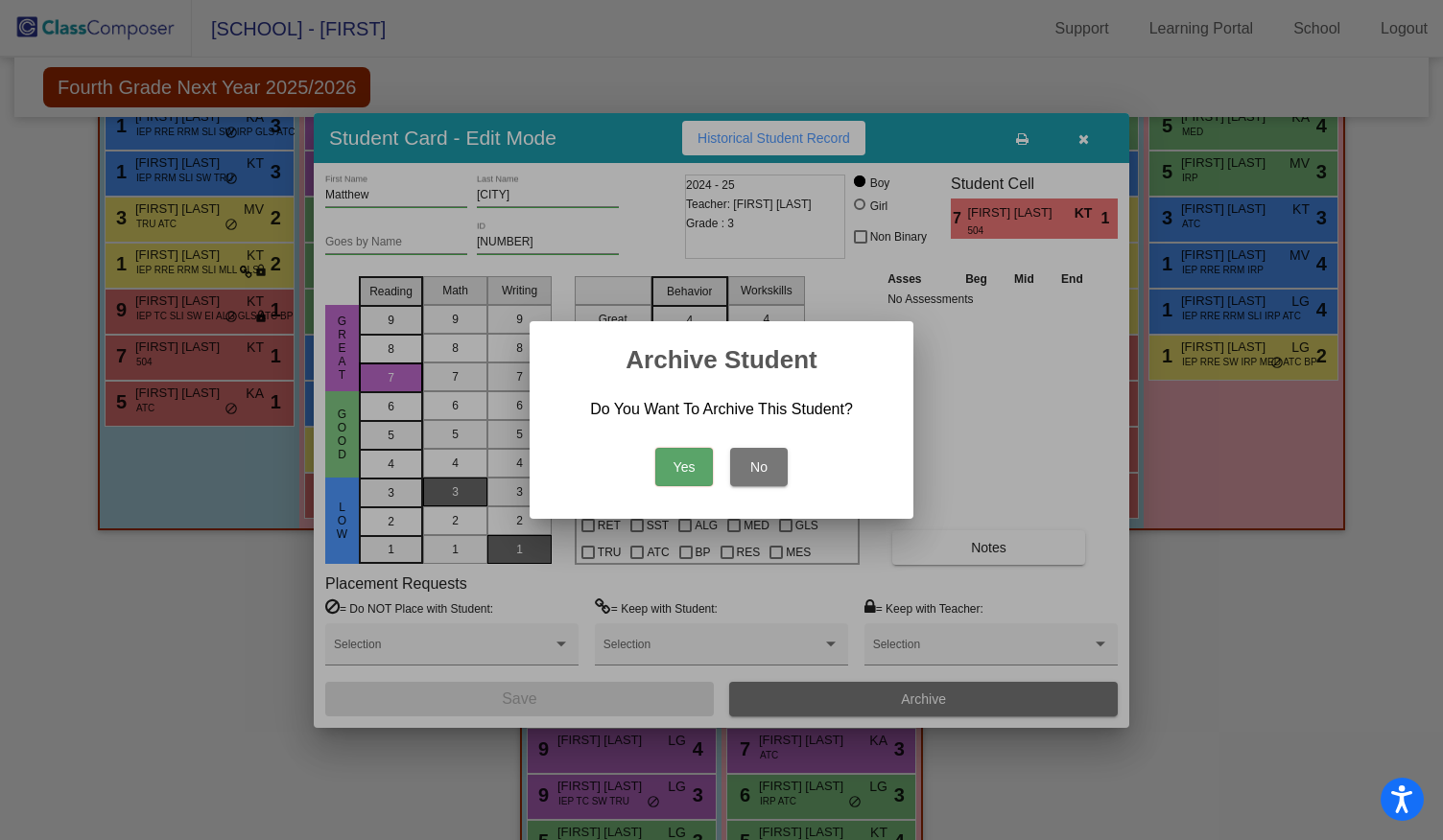 click on "Yes" at bounding box center [684, 467] 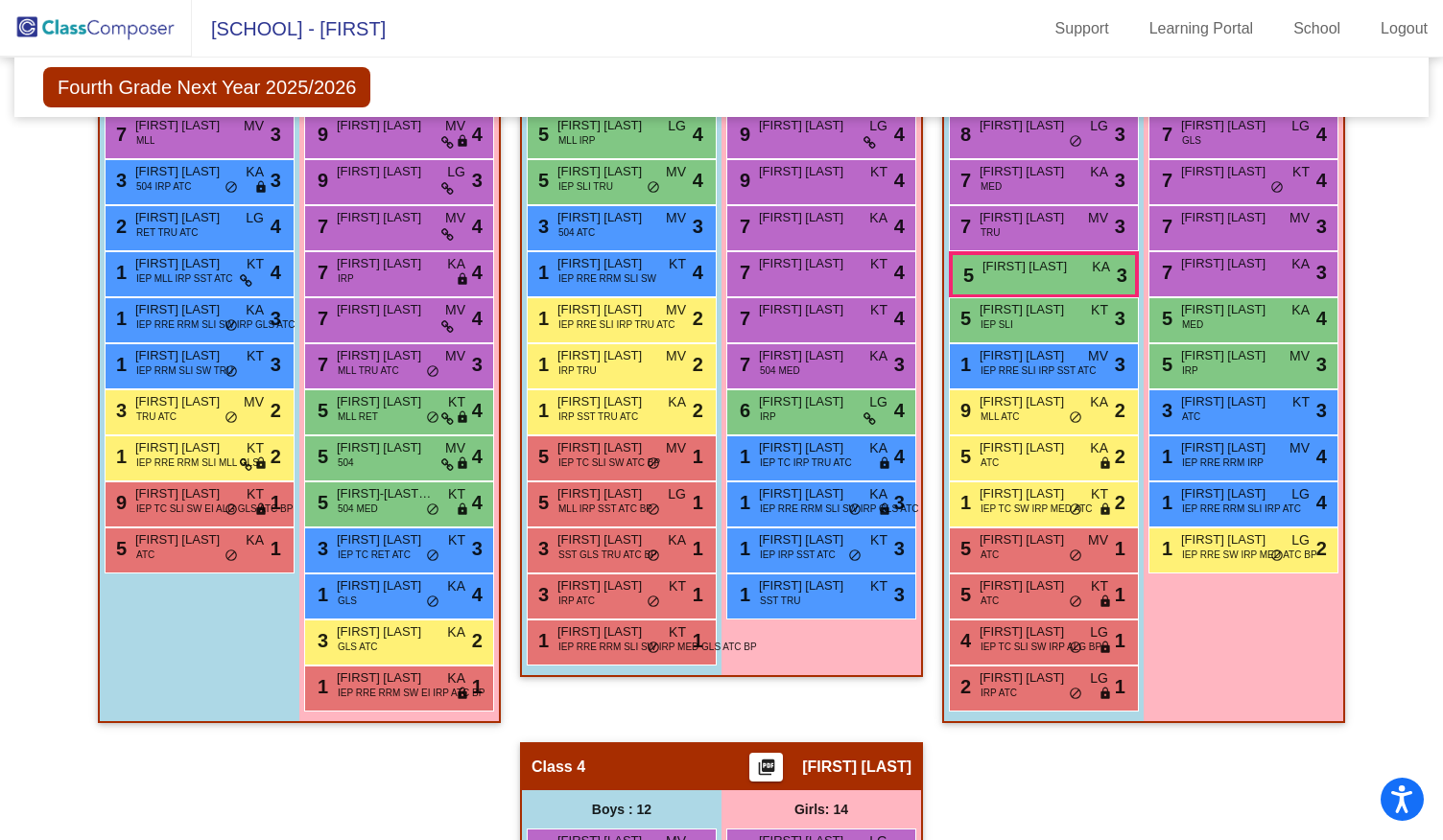 scroll, scrollTop: 0, scrollLeft: 0, axis: both 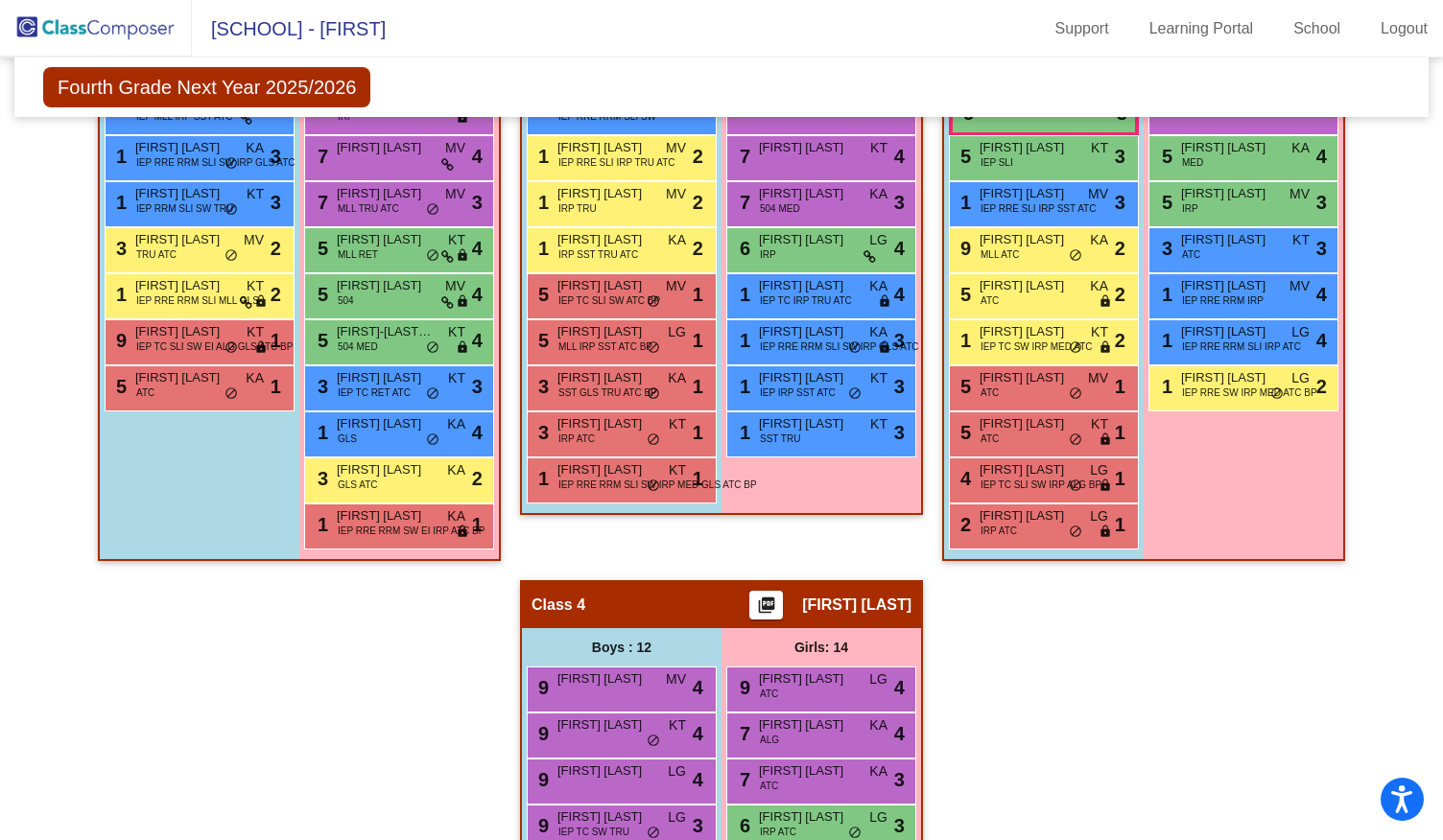 click on "Fourth Grade Next Year 2025/2026 Edit Composition Off On Incoming Digital Data Wall Display Scores for Years: 2023 - 2024 2024 - 2025 Grade/Archive Students in Table View Download New Small Group Saved Small Group Display Scores for Years: 2023 - 2024 2024 - 2025 Display Assessments: Students Academics Life Skills Last Teacher Placement Identified Total Boys Girls Read. Math Writ. Behav. Work Sk. KT MV KA LG 504 IEP RRE RRM TC SLI SW HI VI EI MLL IRP RET SST ALG MED GLS TRU ATC BP RES MES Hallway visibility_off 0 0 0 0 0 0 0 0 0 0 0 0 0 0 0 0 0 0 0 0 0 0 0 0 0 0 0 0 0 Class 1 visibility 27 12 15 5.00 5.30 5.30 3.15 2.85 7 9 7 4 11 10 10 3 7 3 4 2 4 4 0 0 2 5 5 3 1 1 1 5 4 11 2 0 0 Class 2 visibility 27 14 13 4.52 4.81 4.15 3.00 2.63 8 5 7 7 9" 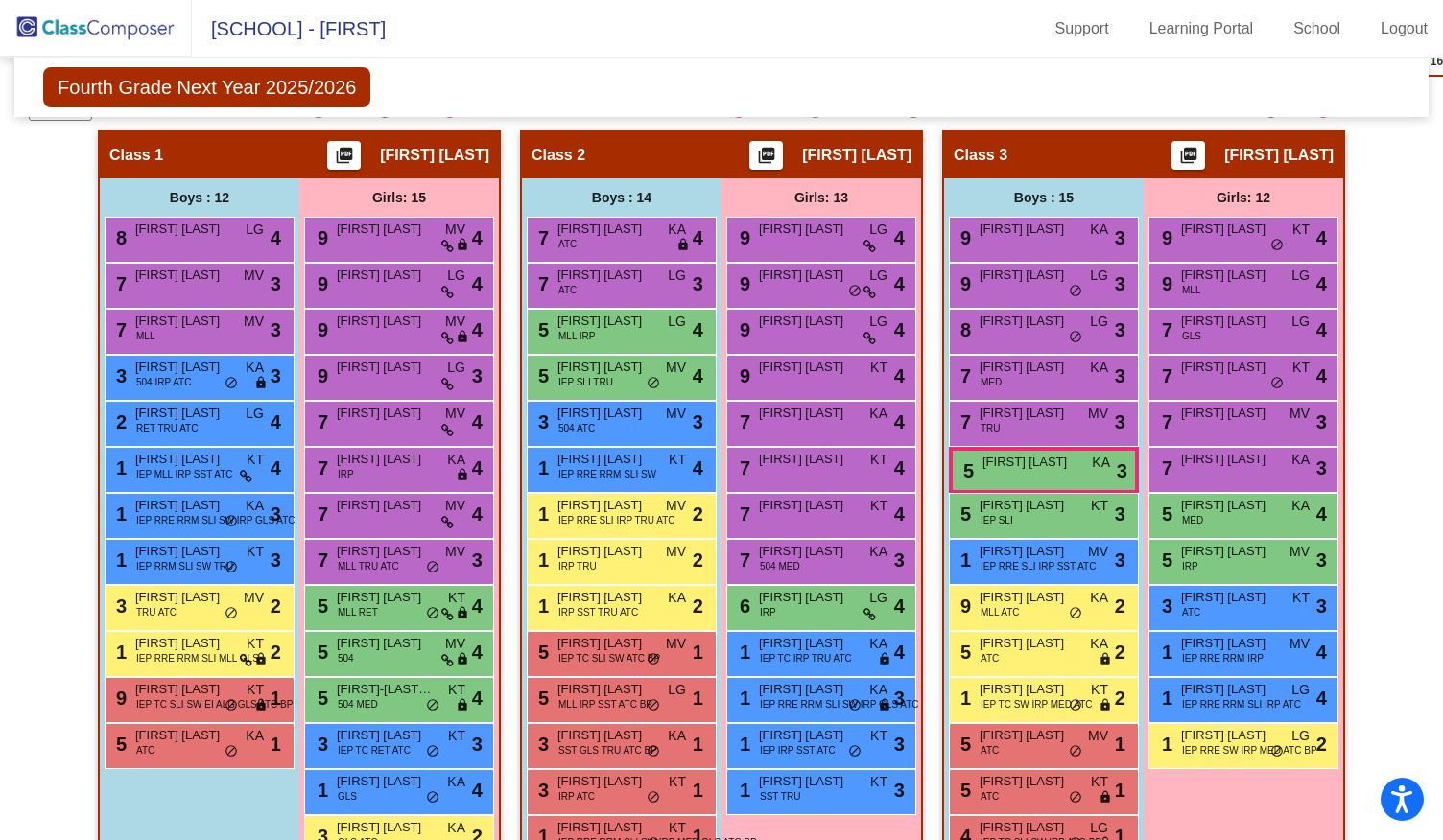scroll, scrollTop: 105, scrollLeft: 0, axis: vertical 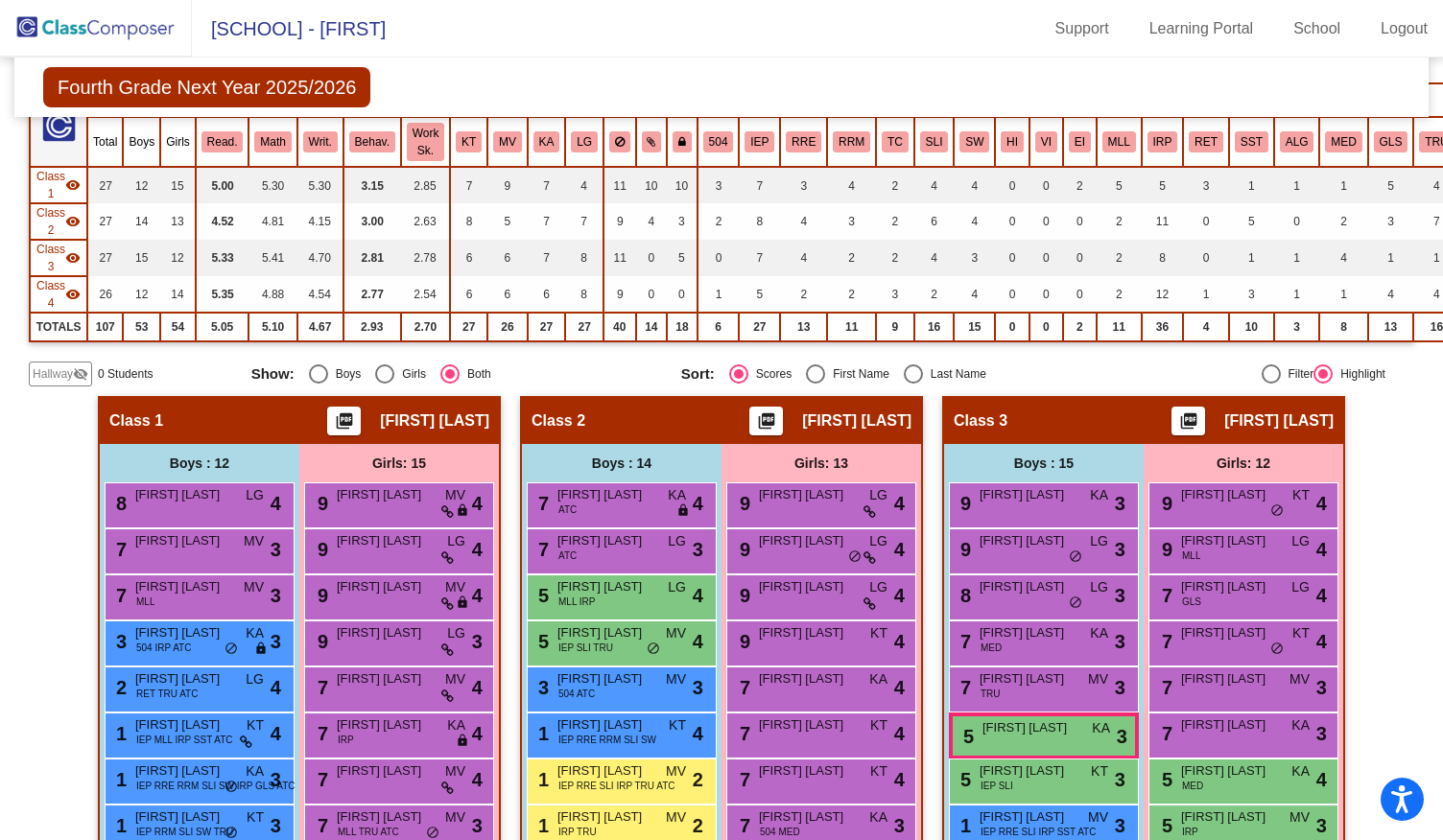 click 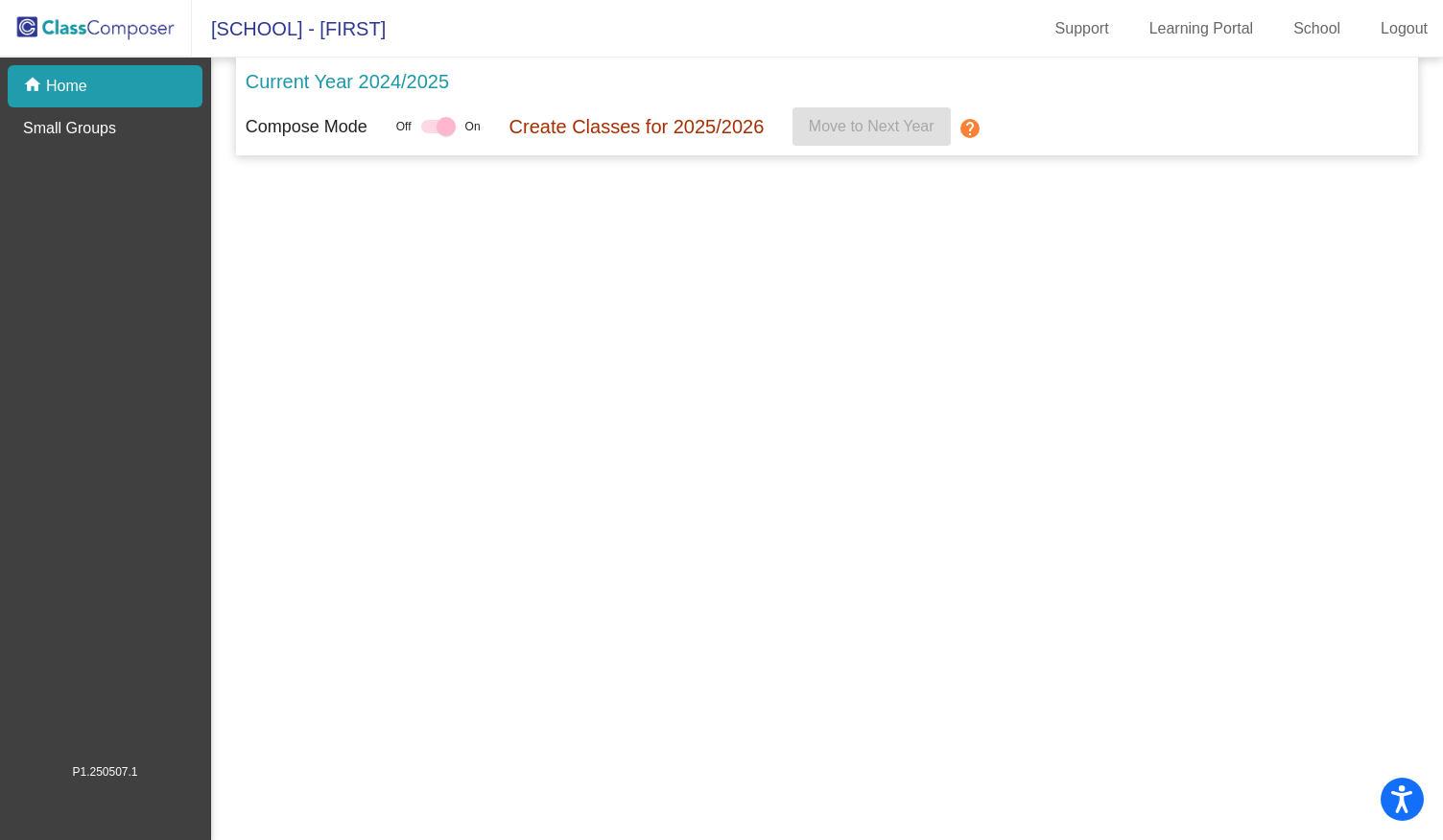 scroll, scrollTop: 0, scrollLeft: 0, axis: both 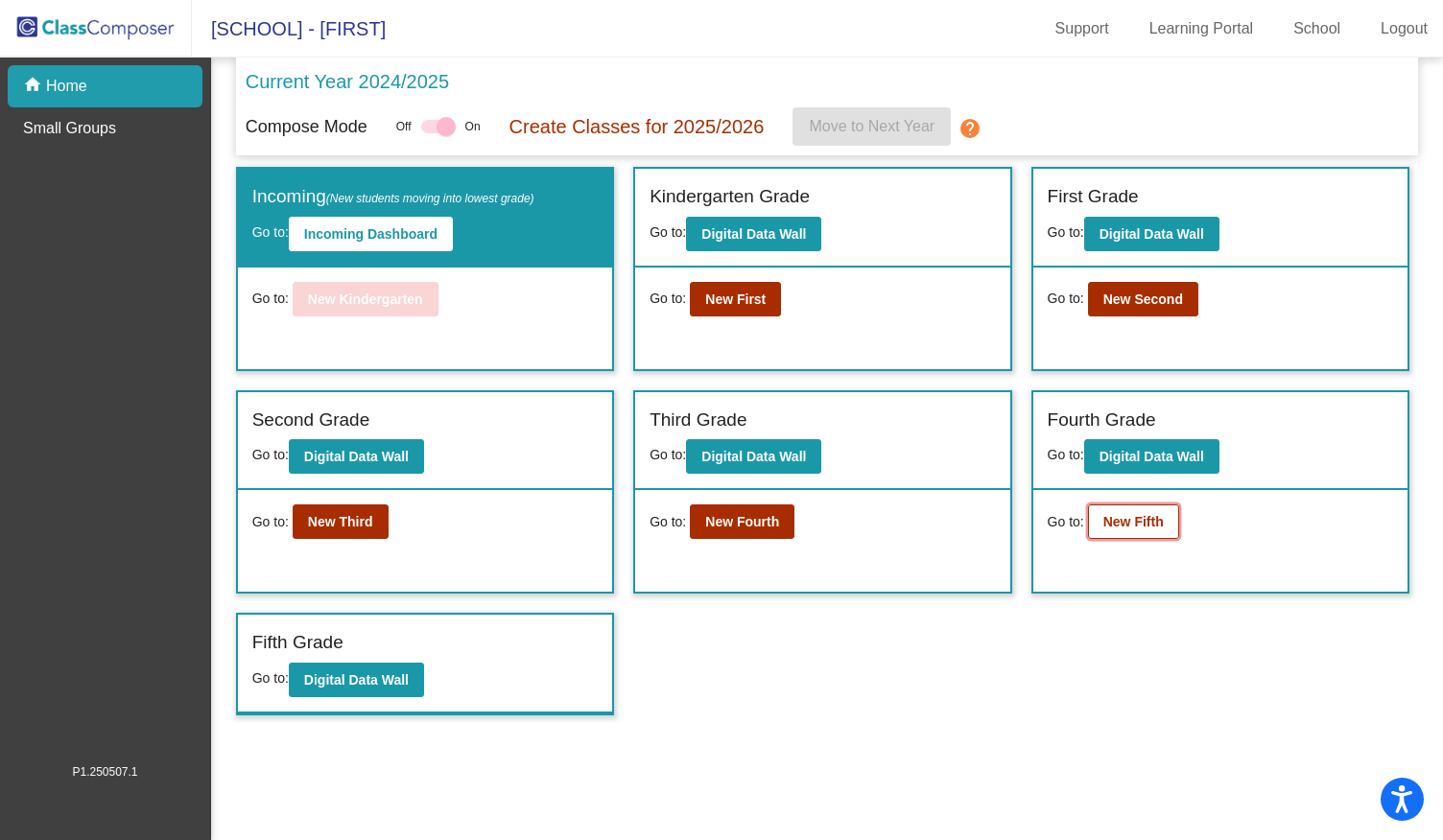 click on "New Fifth" 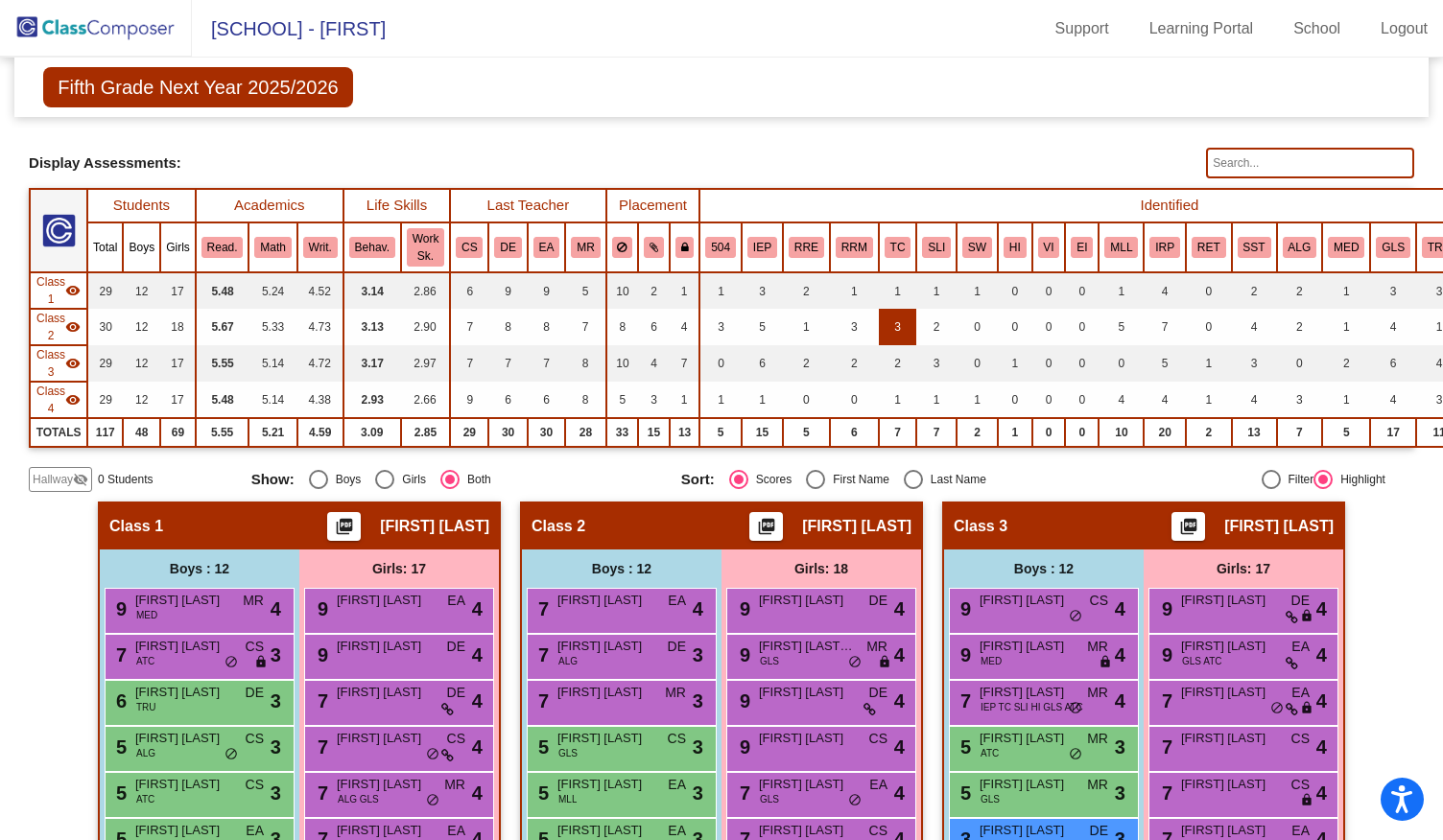 click on "3" 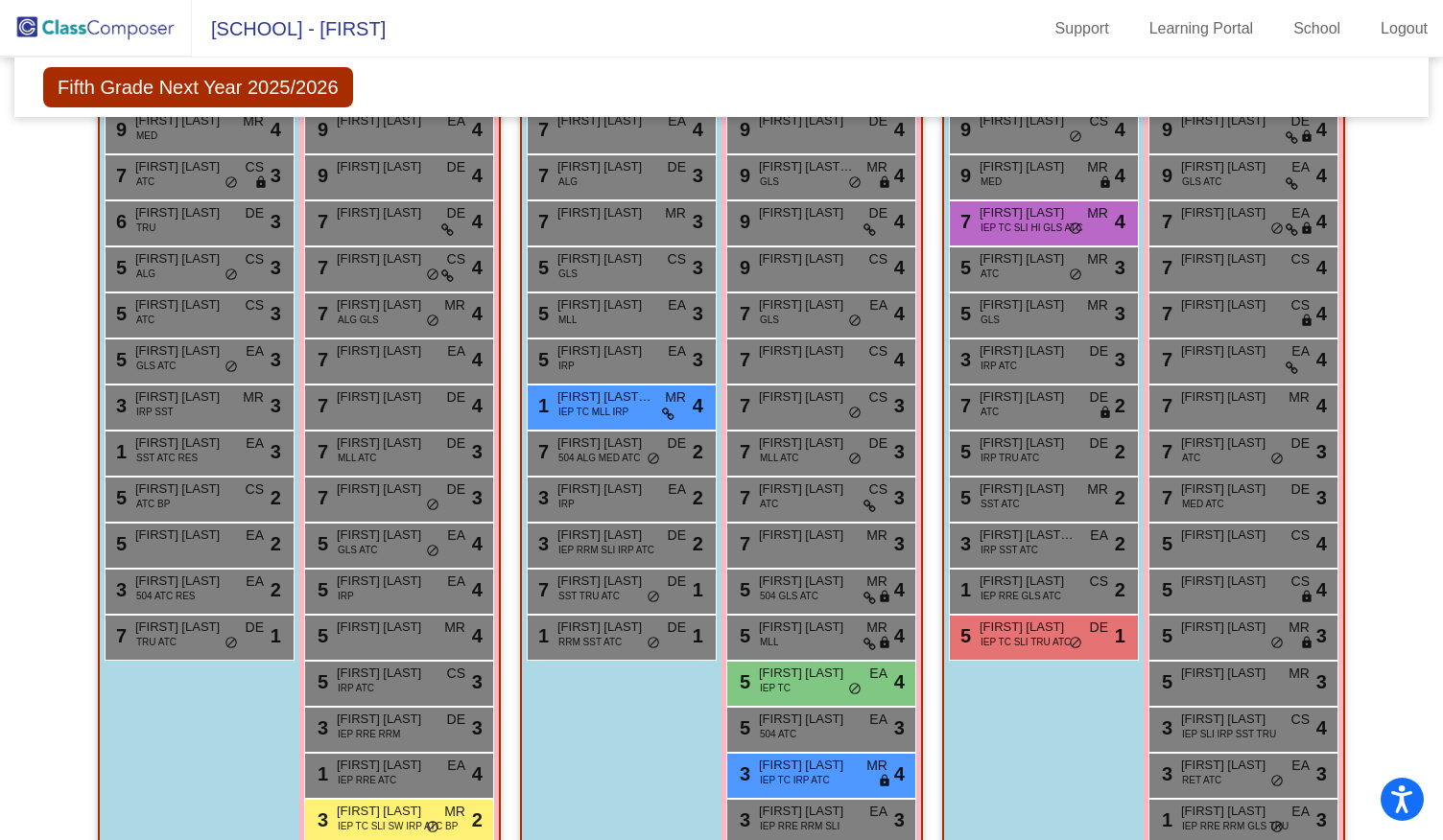 scroll, scrollTop: 0, scrollLeft: 0, axis: both 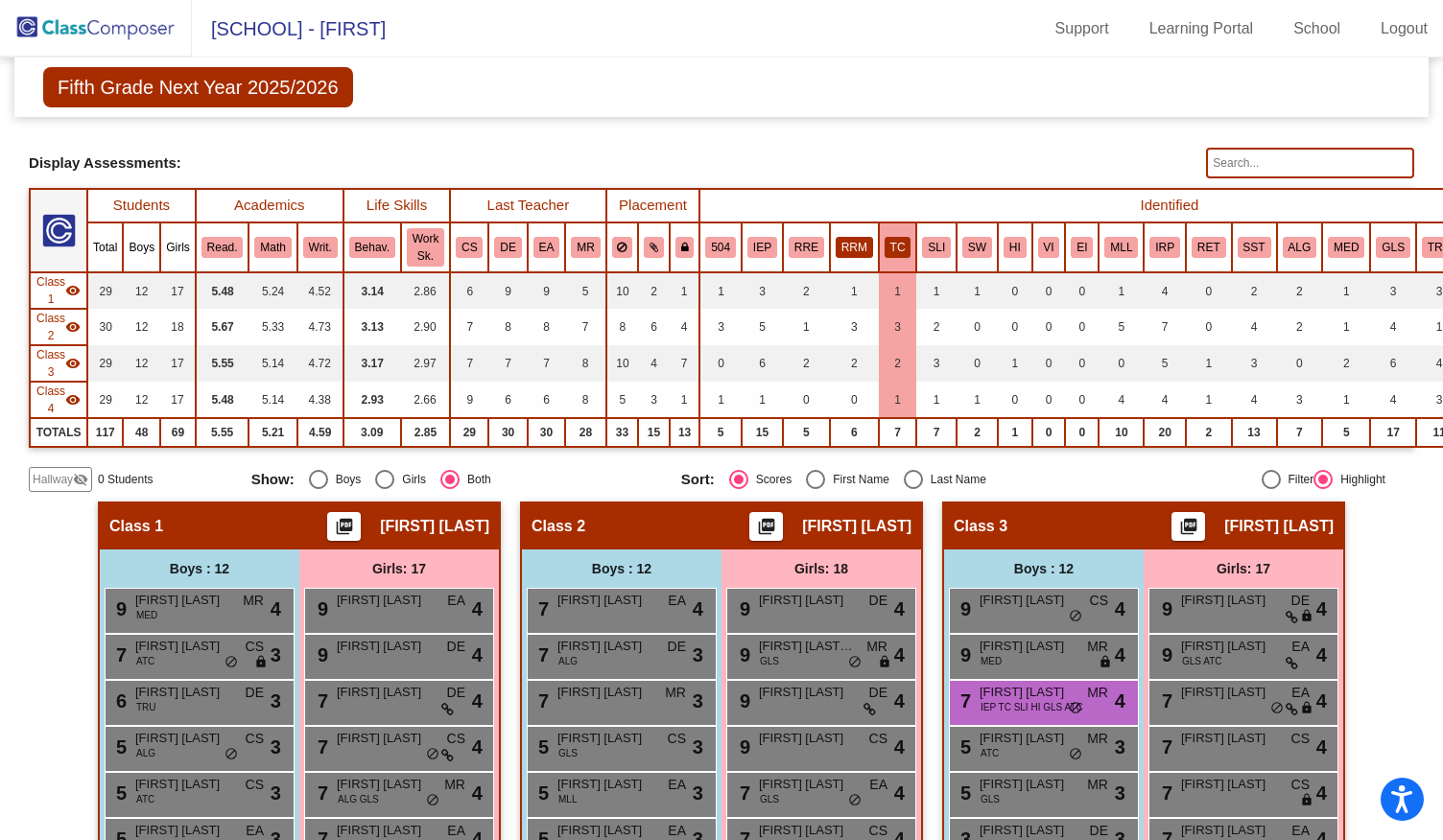 click on "RRM" 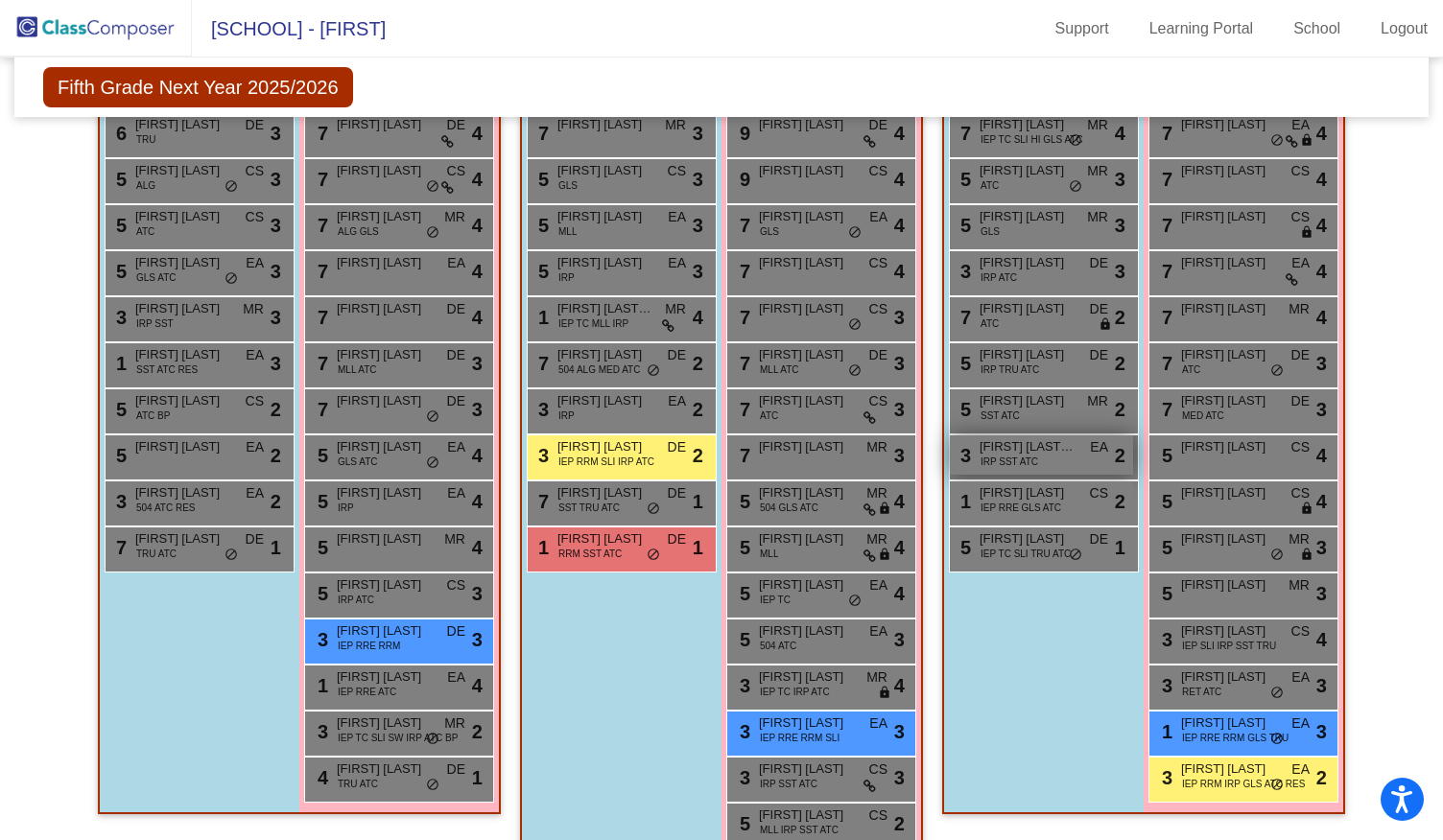 scroll, scrollTop: 575, scrollLeft: 0, axis: vertical 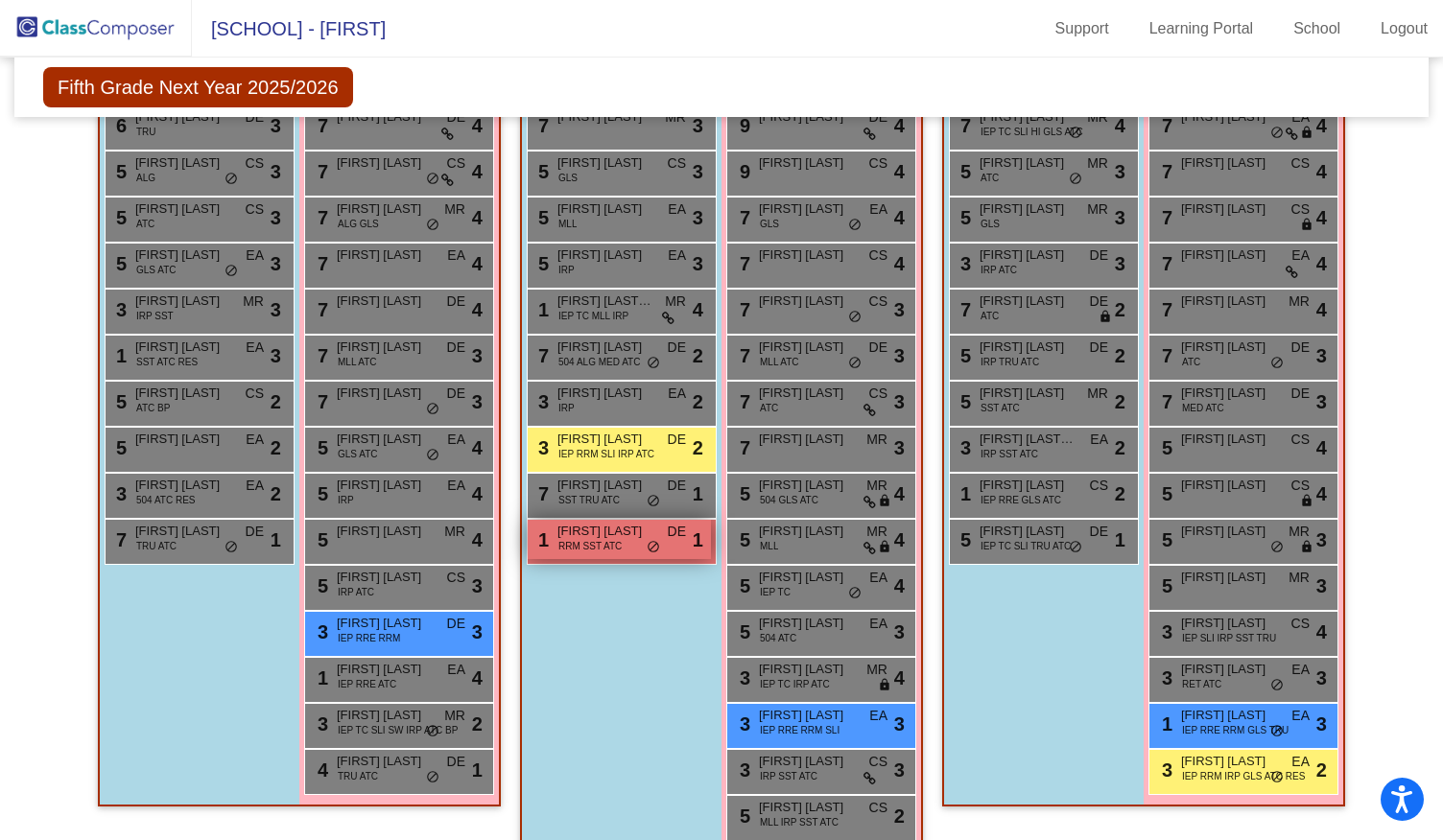 click on "RRM SST ATC" at bounding box center [590, 546] 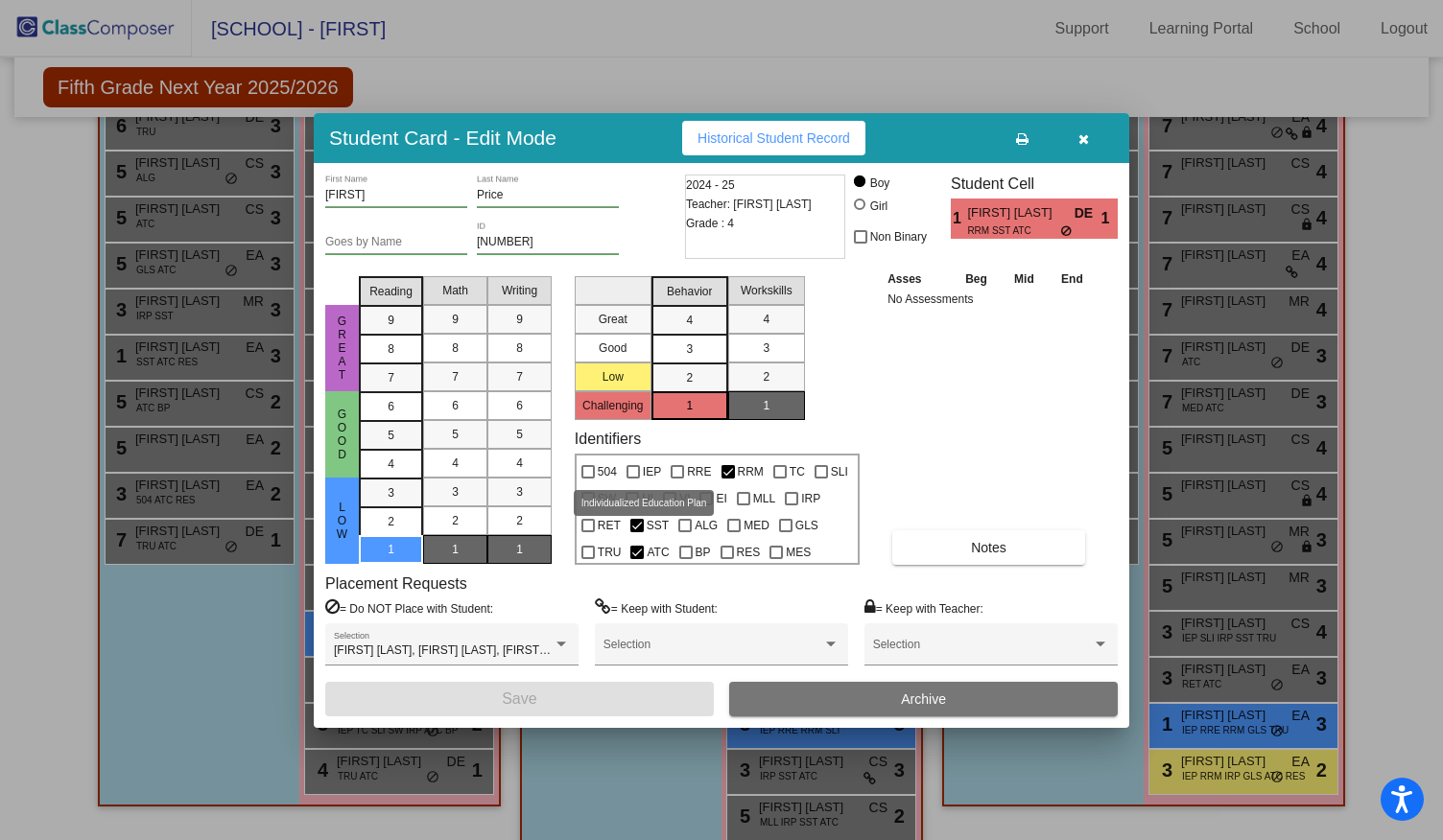 click at bounding box center [633, 472] 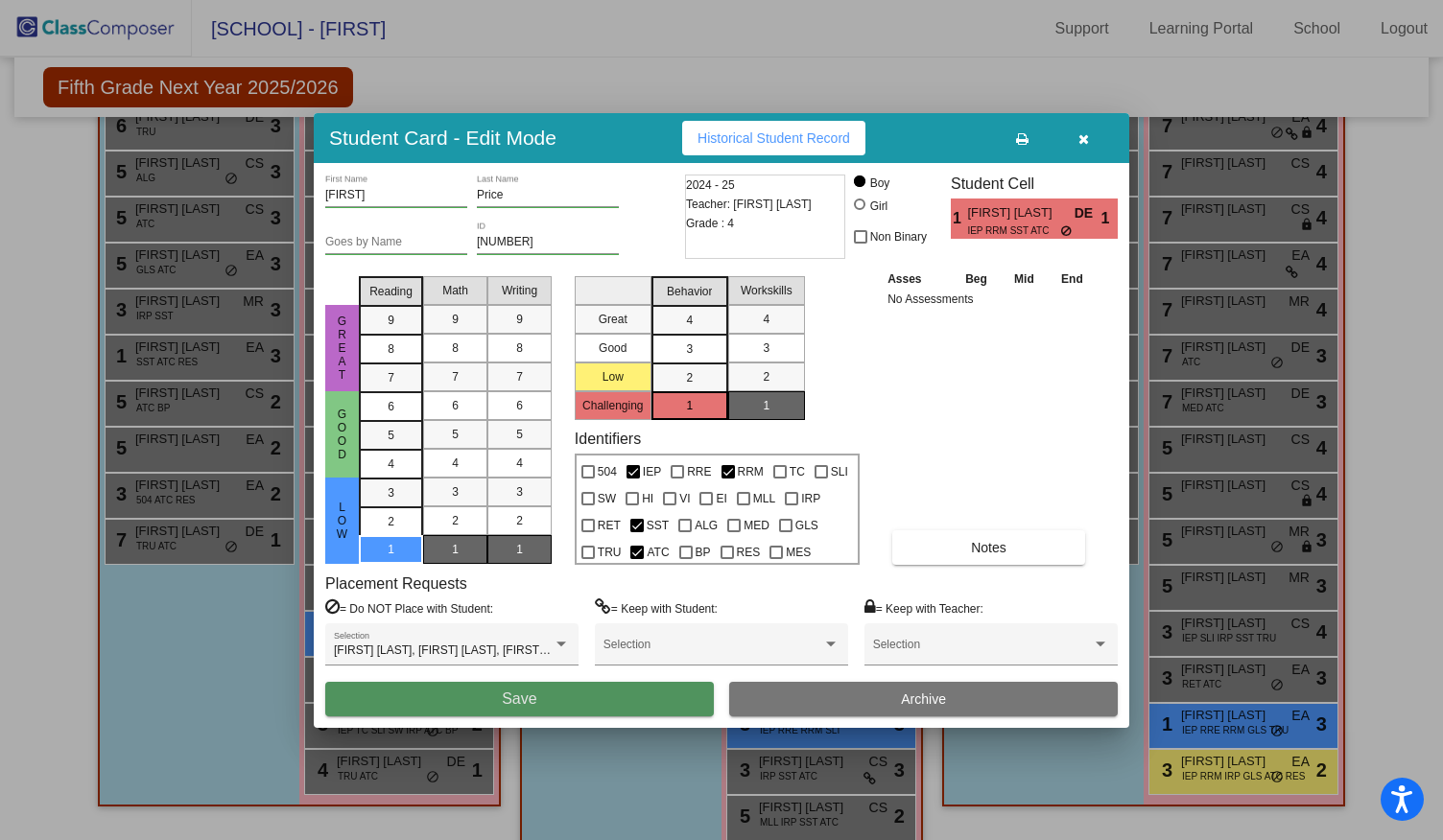 click on "Save" at bounding box center [519, 699] 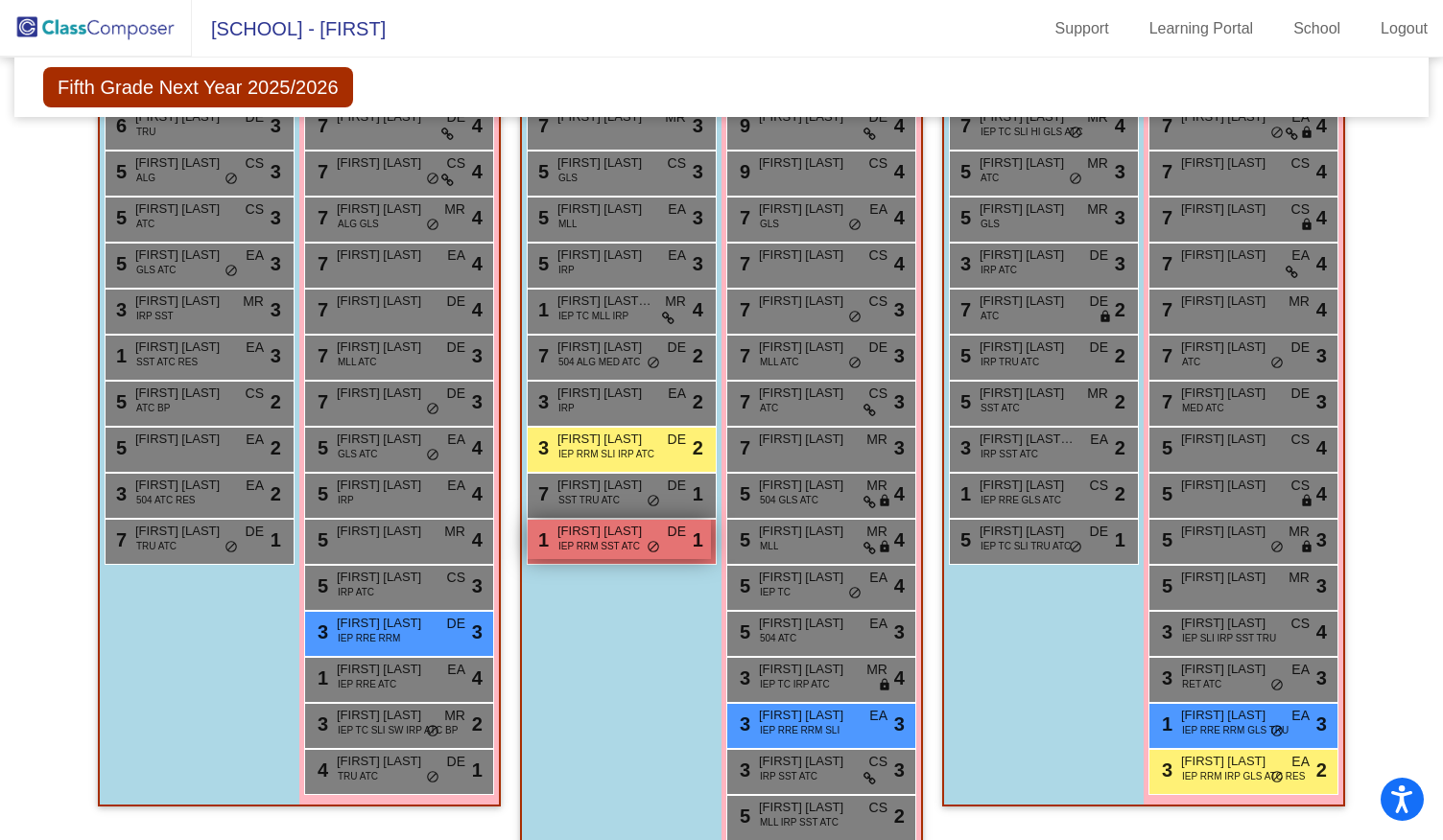 click on "IEP RRM SST ATC" at bounding box center (599, 546) 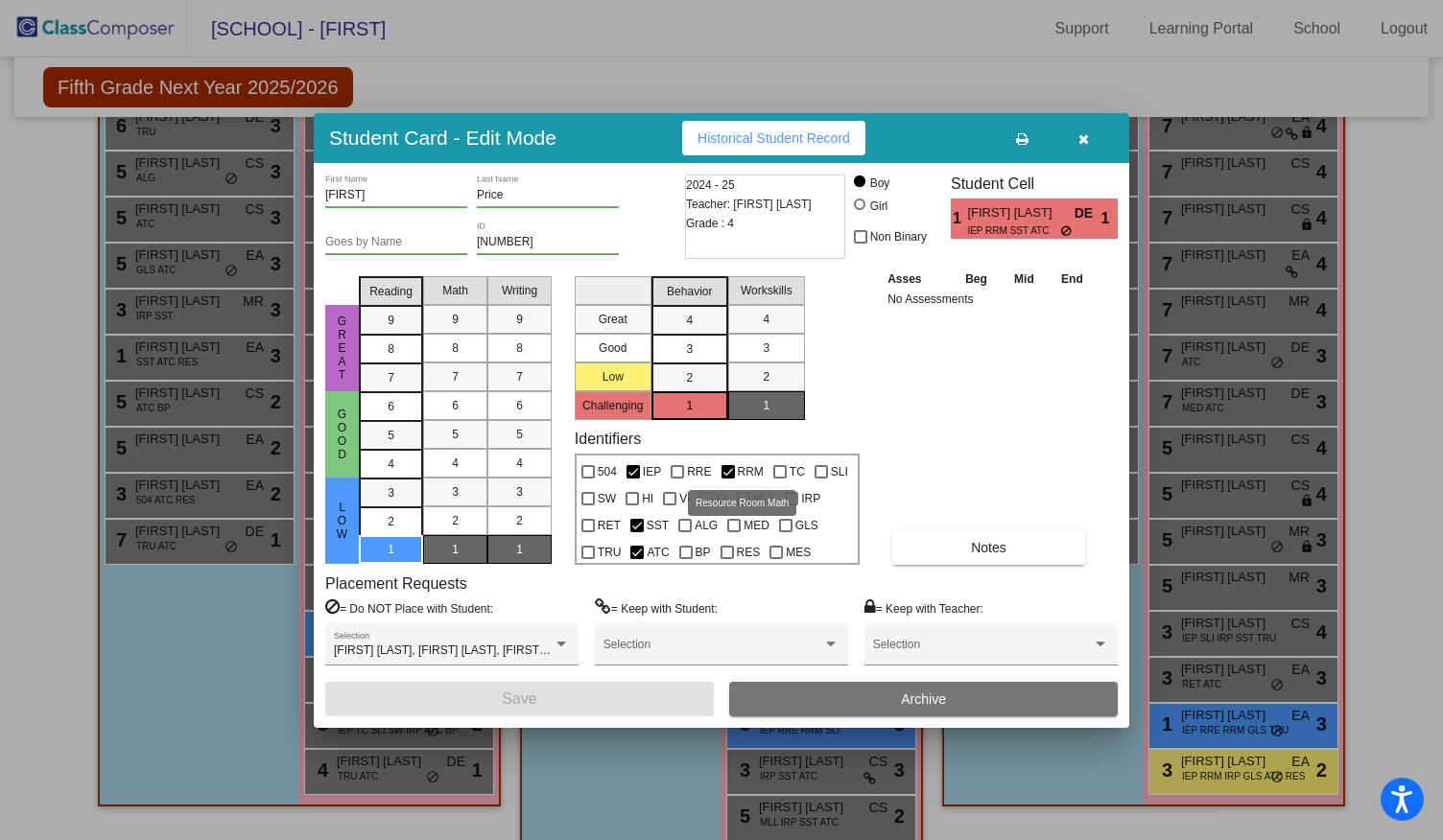 click at bounding box center (728, 472) 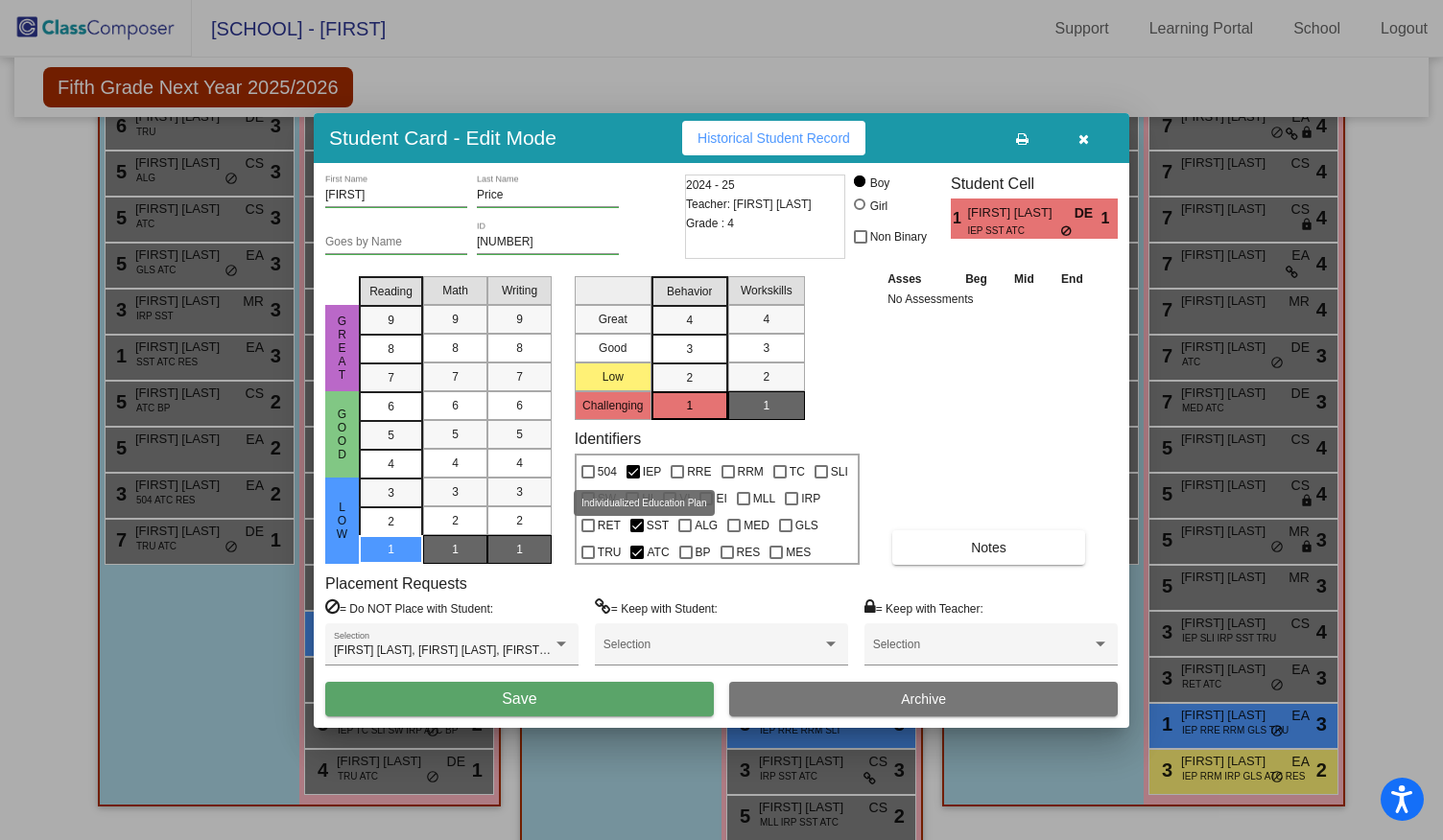 click at bounding box center (633, 472) 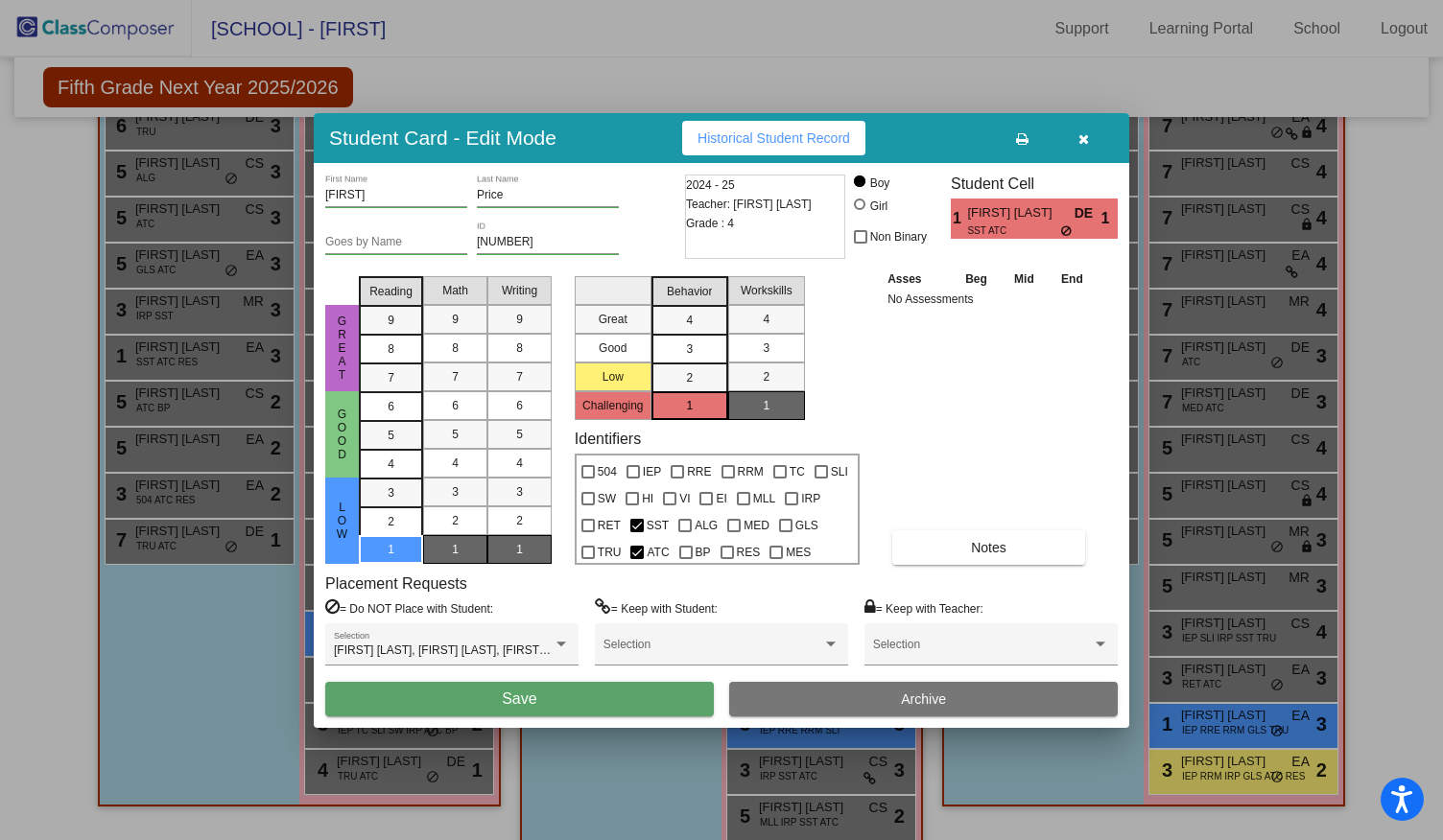 click on "Save" at bounding box center [519, 699] 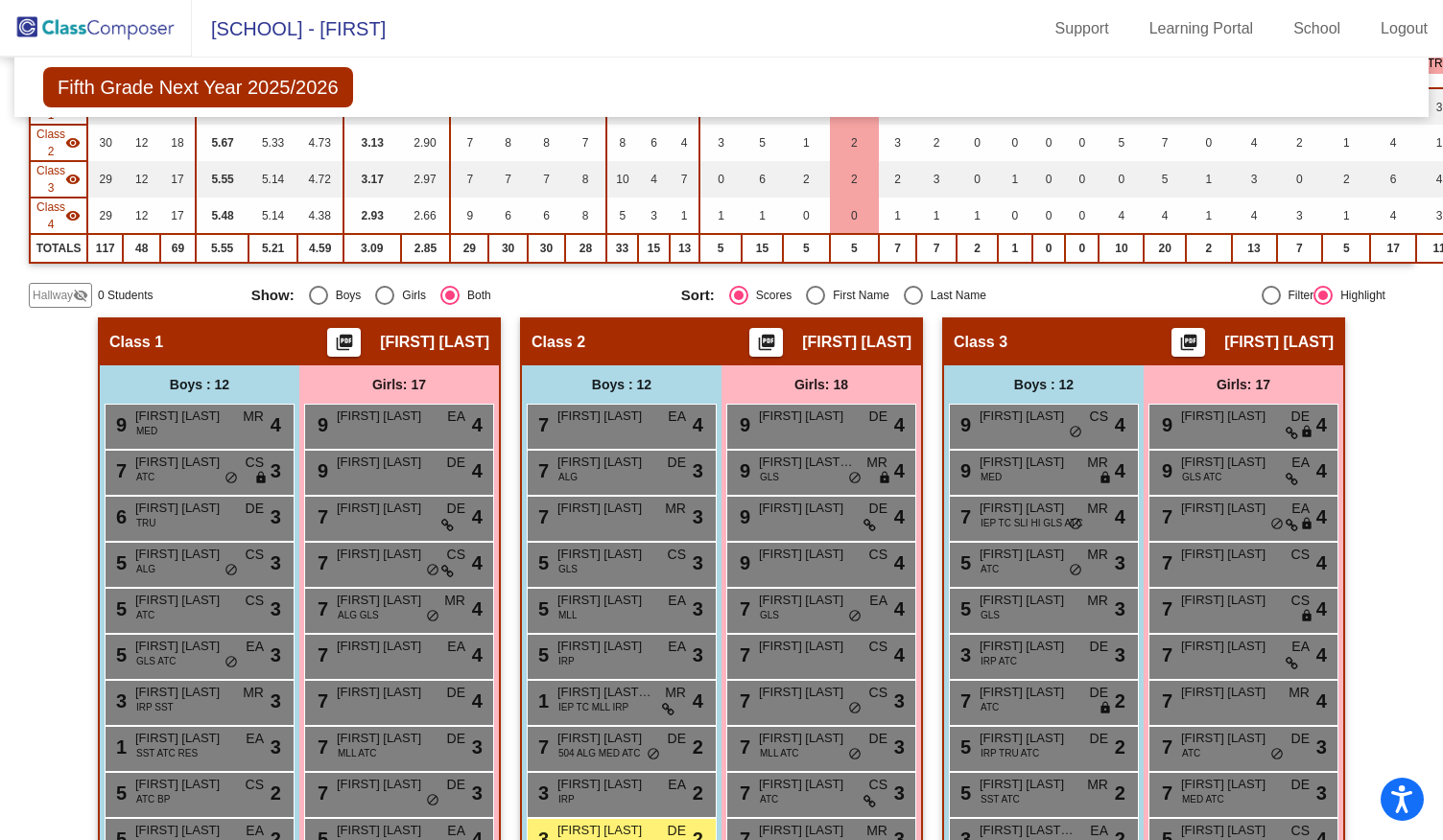 scroll, scrollTop: 0, scrollLeft: 0, axis: both 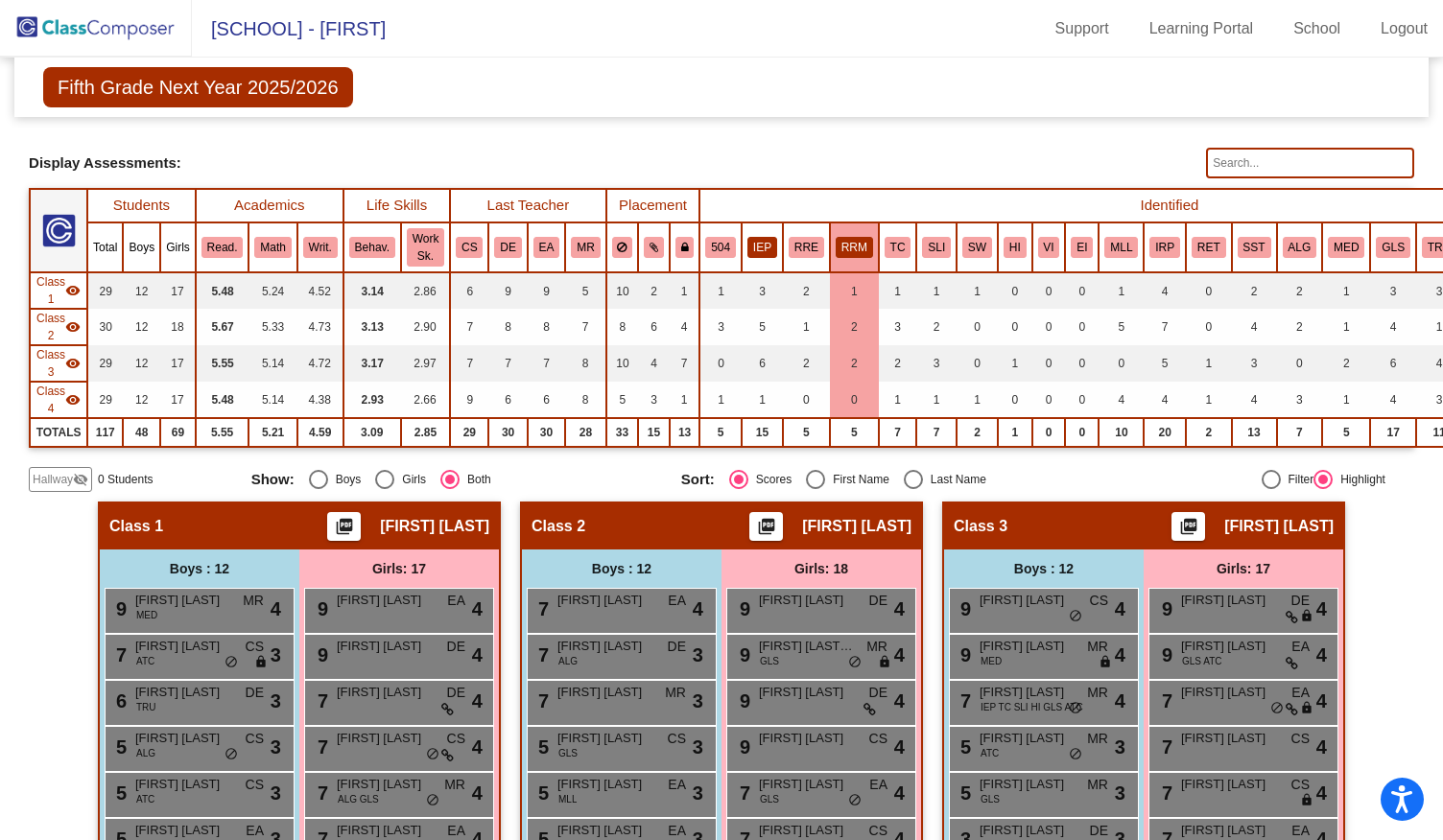 click on "IEP" 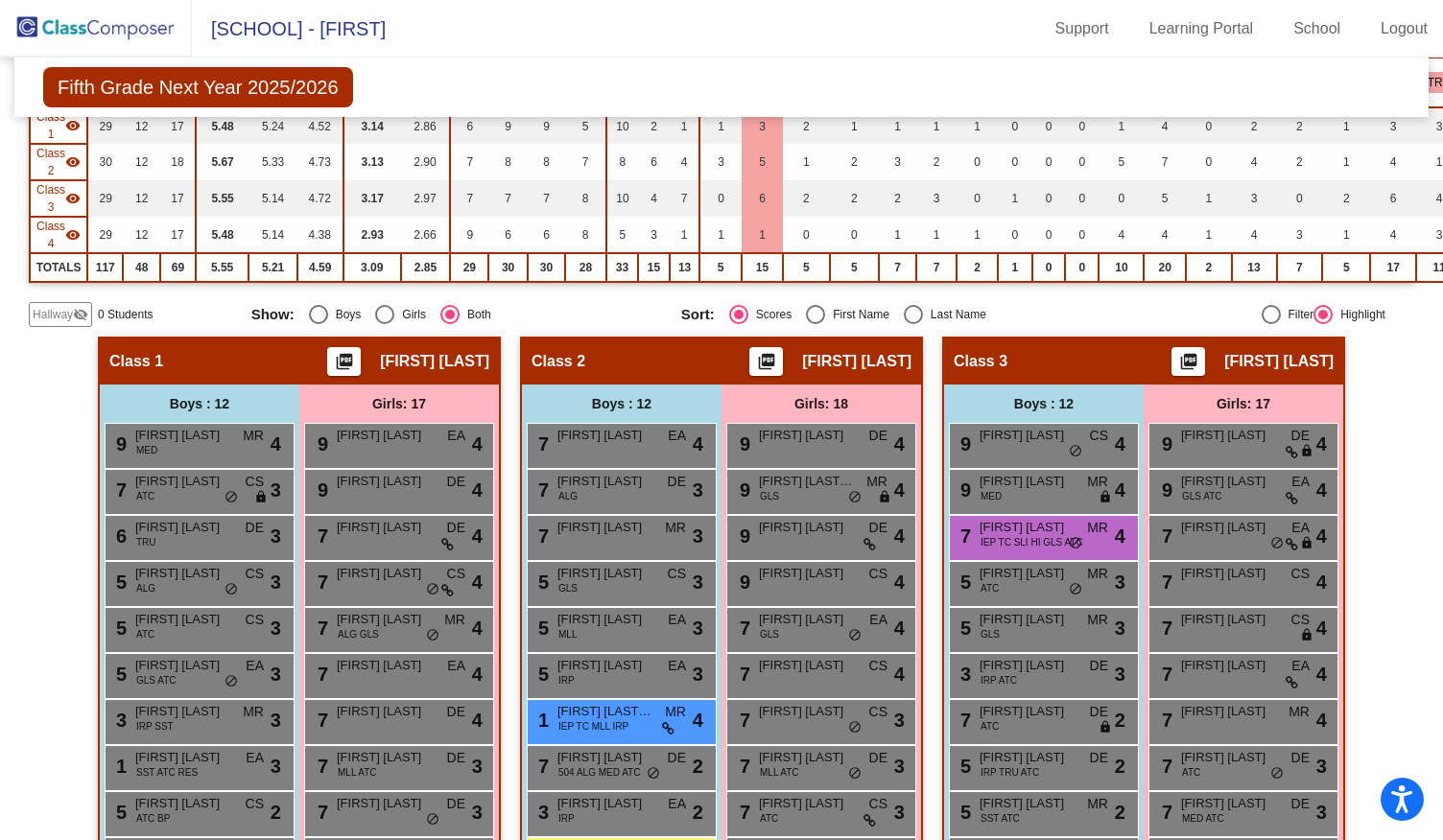 scroll, scrollTop: 288, scrollLeft: 0, axis: vertical 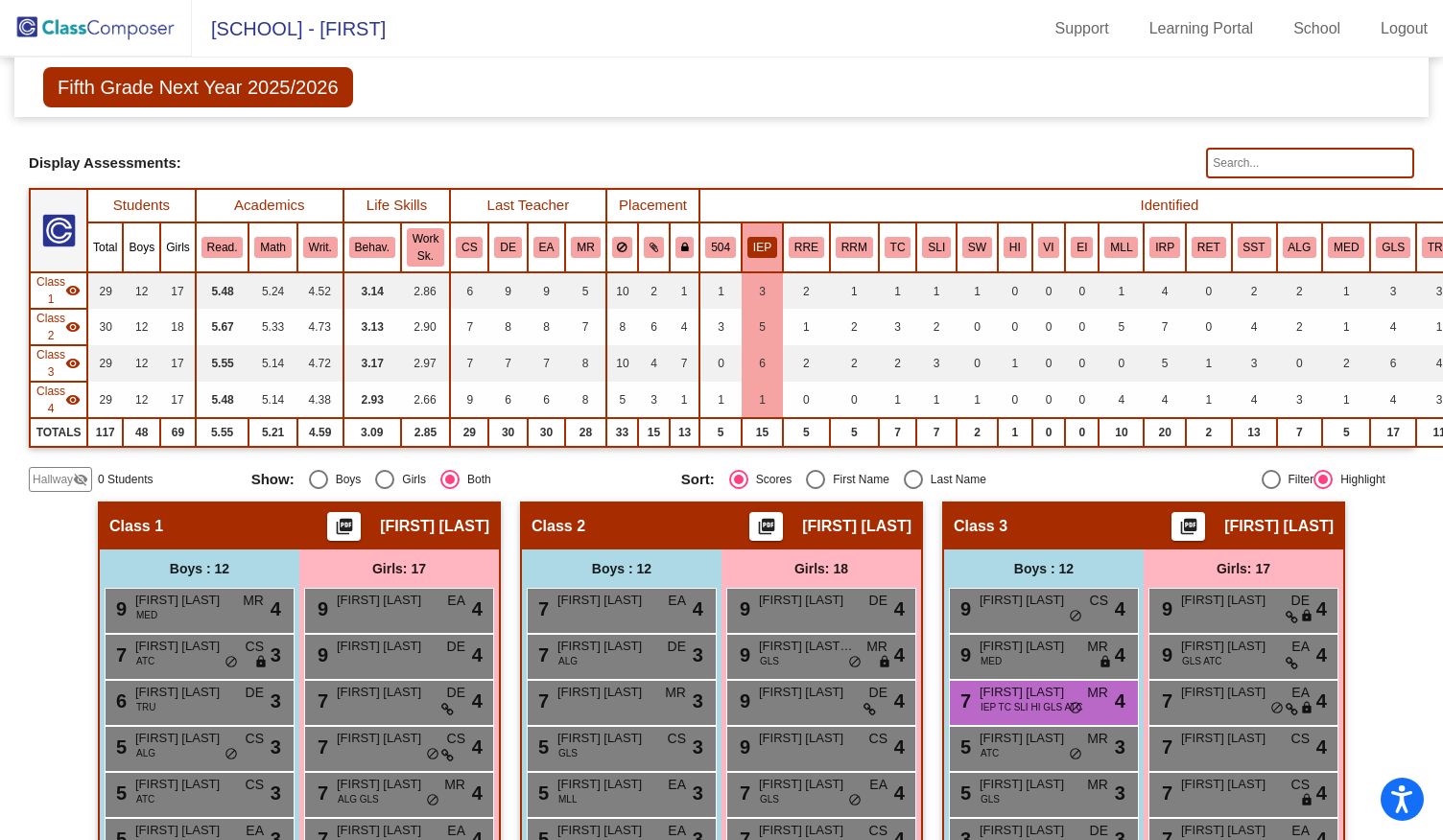 click on "Identified" at bounding box center (1169, 205) 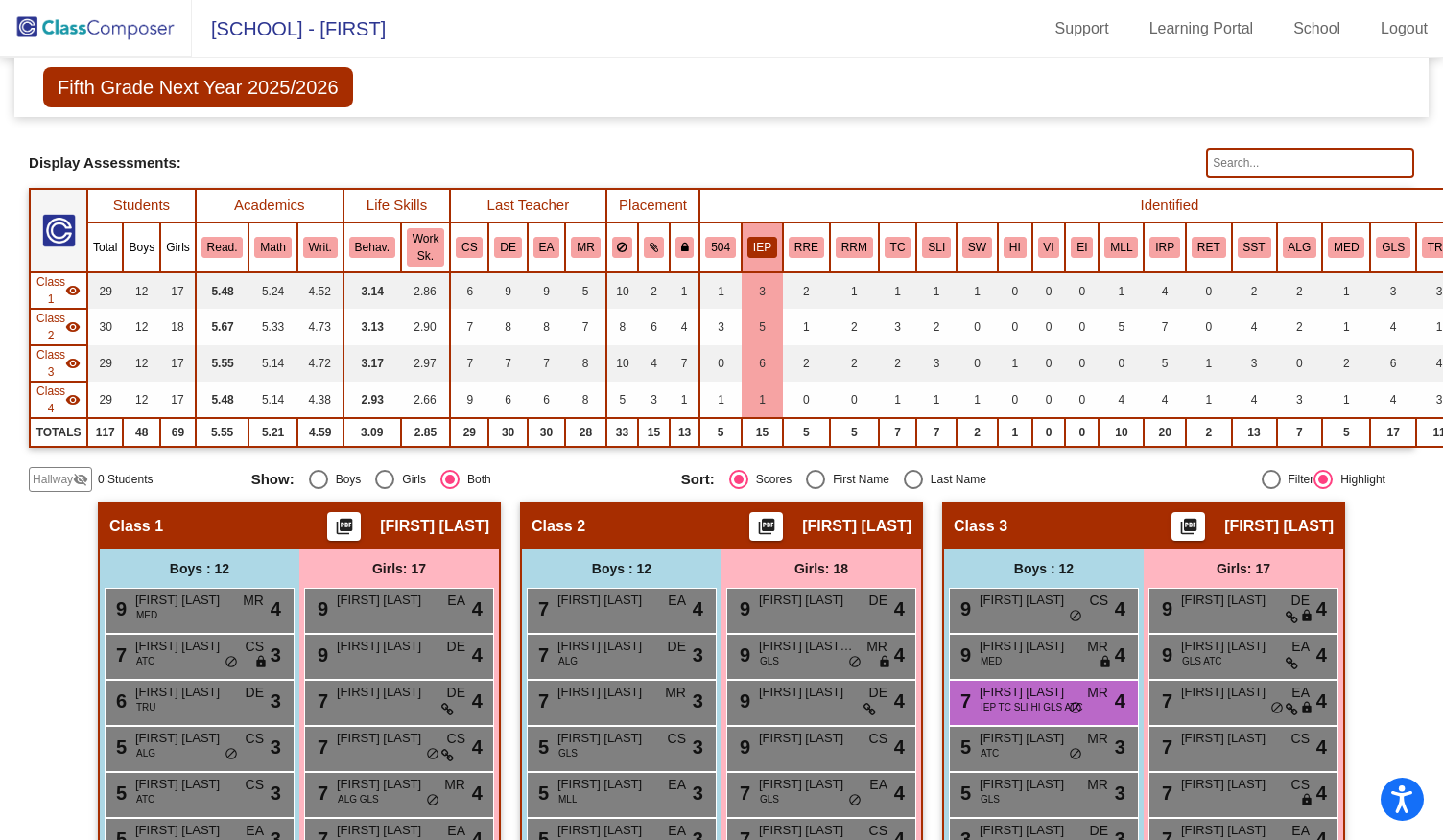click 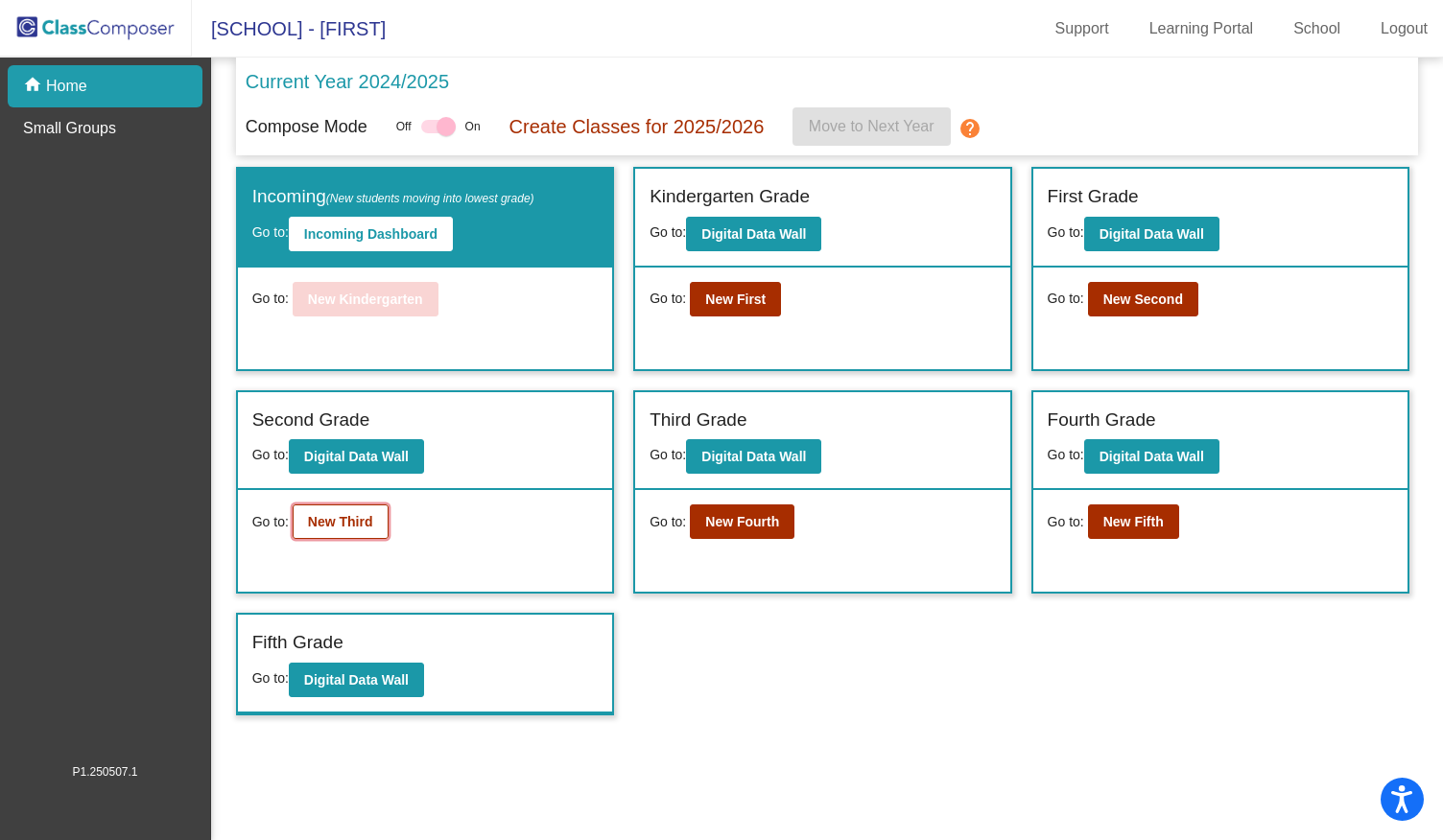 click on "New Third" 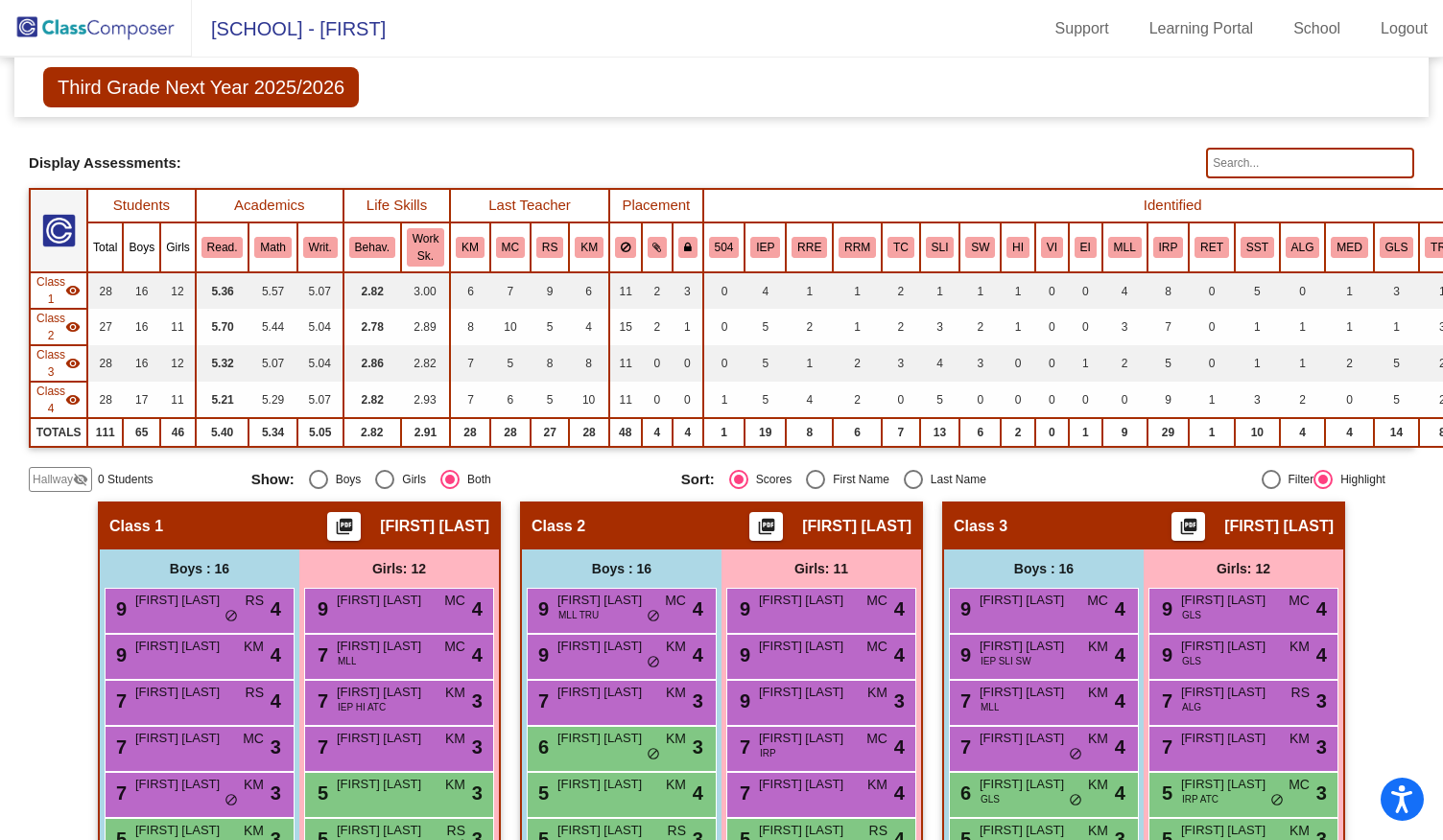click 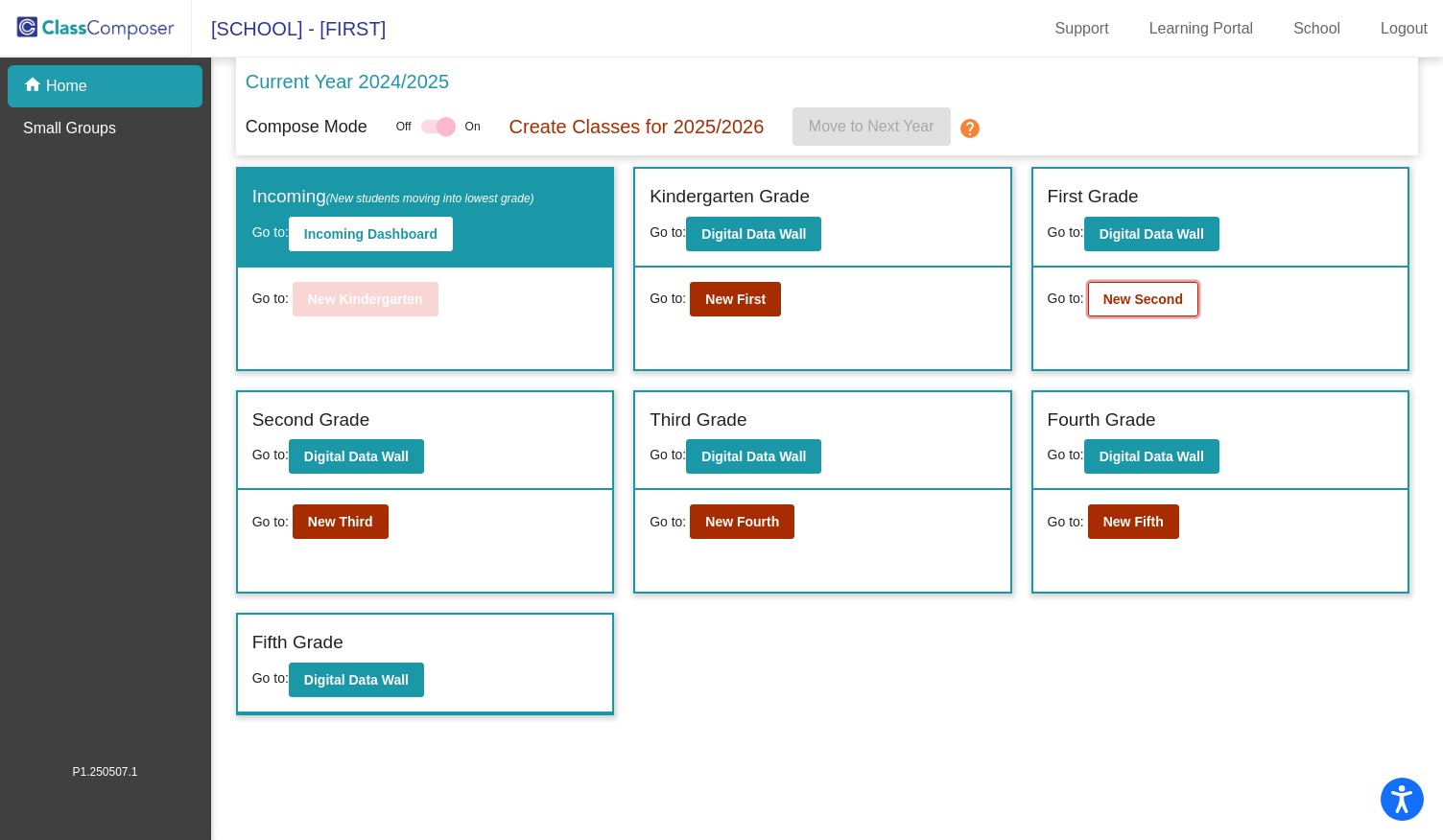 click on "New Second" 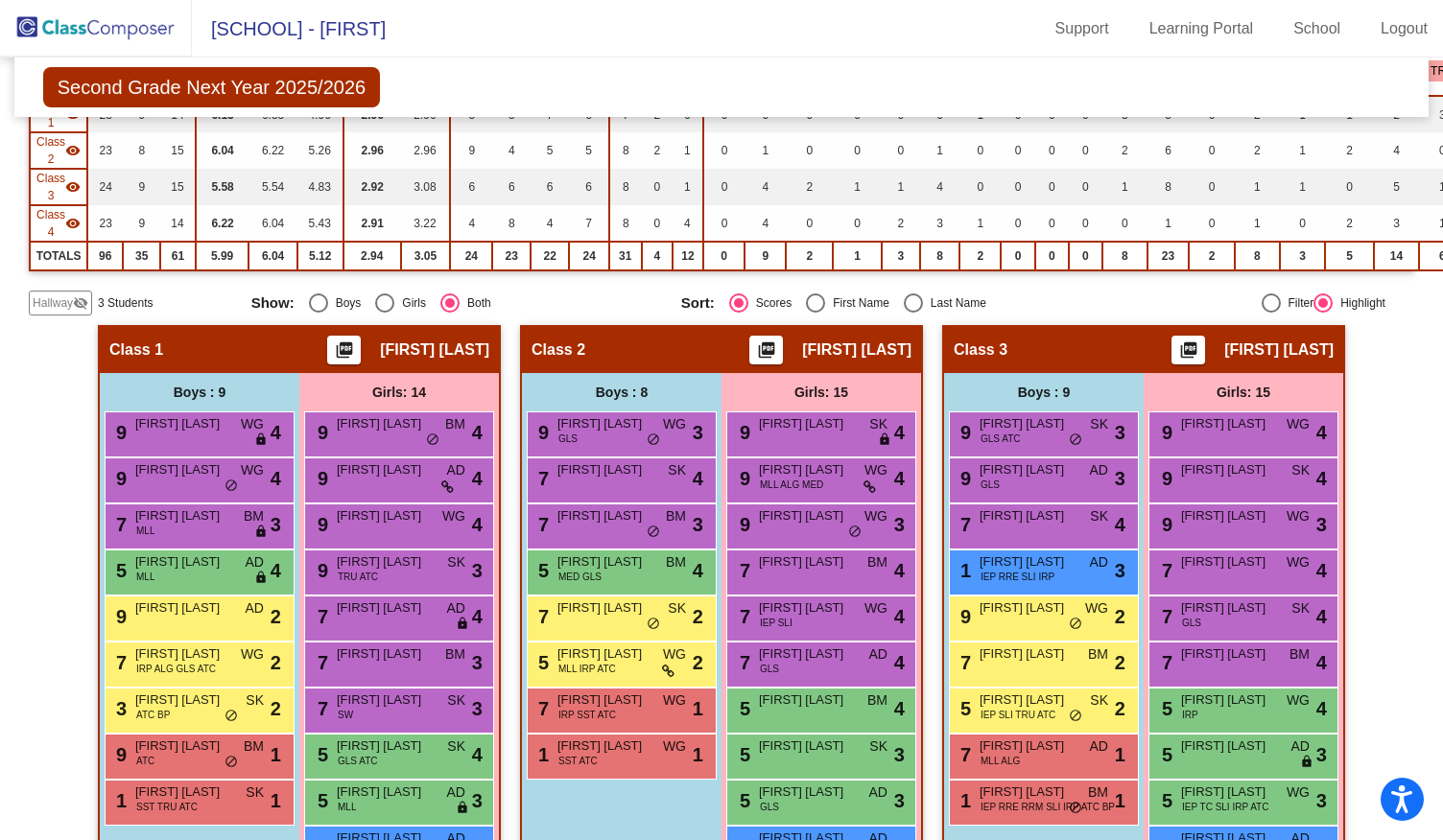 scroll, scrollTop: 0, scrollLeft: 0, axis: both 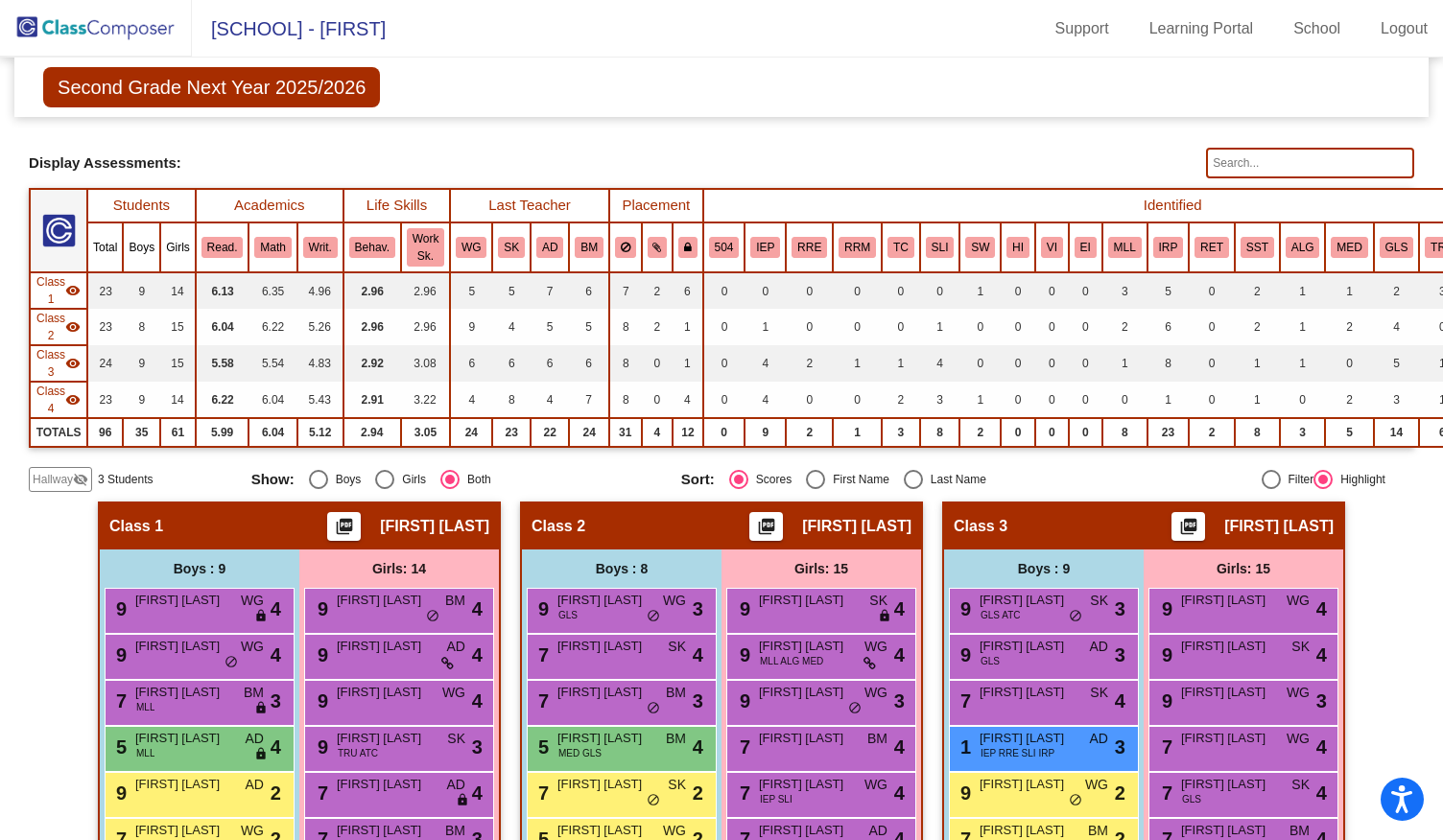 click 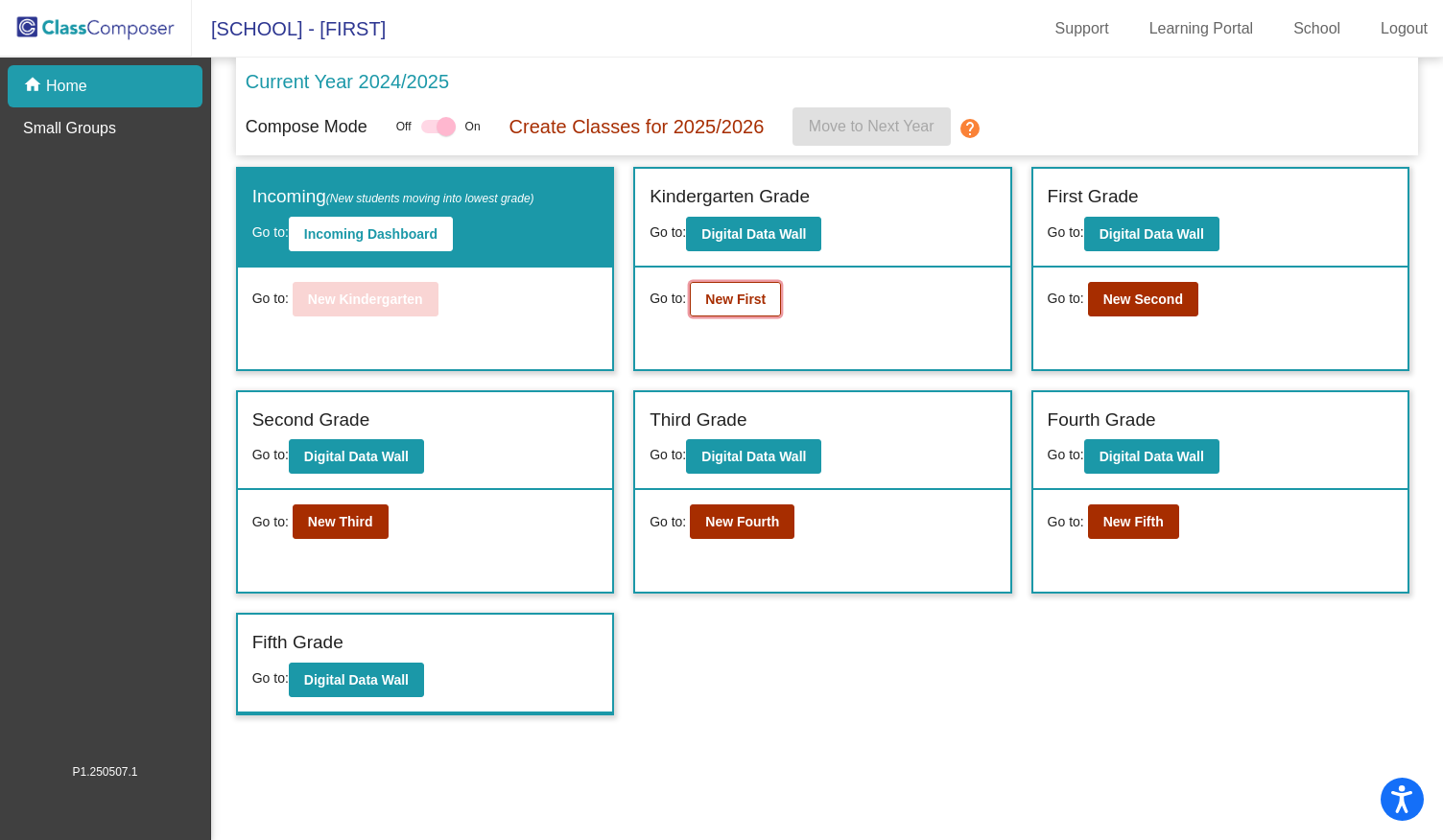 click on "New First" 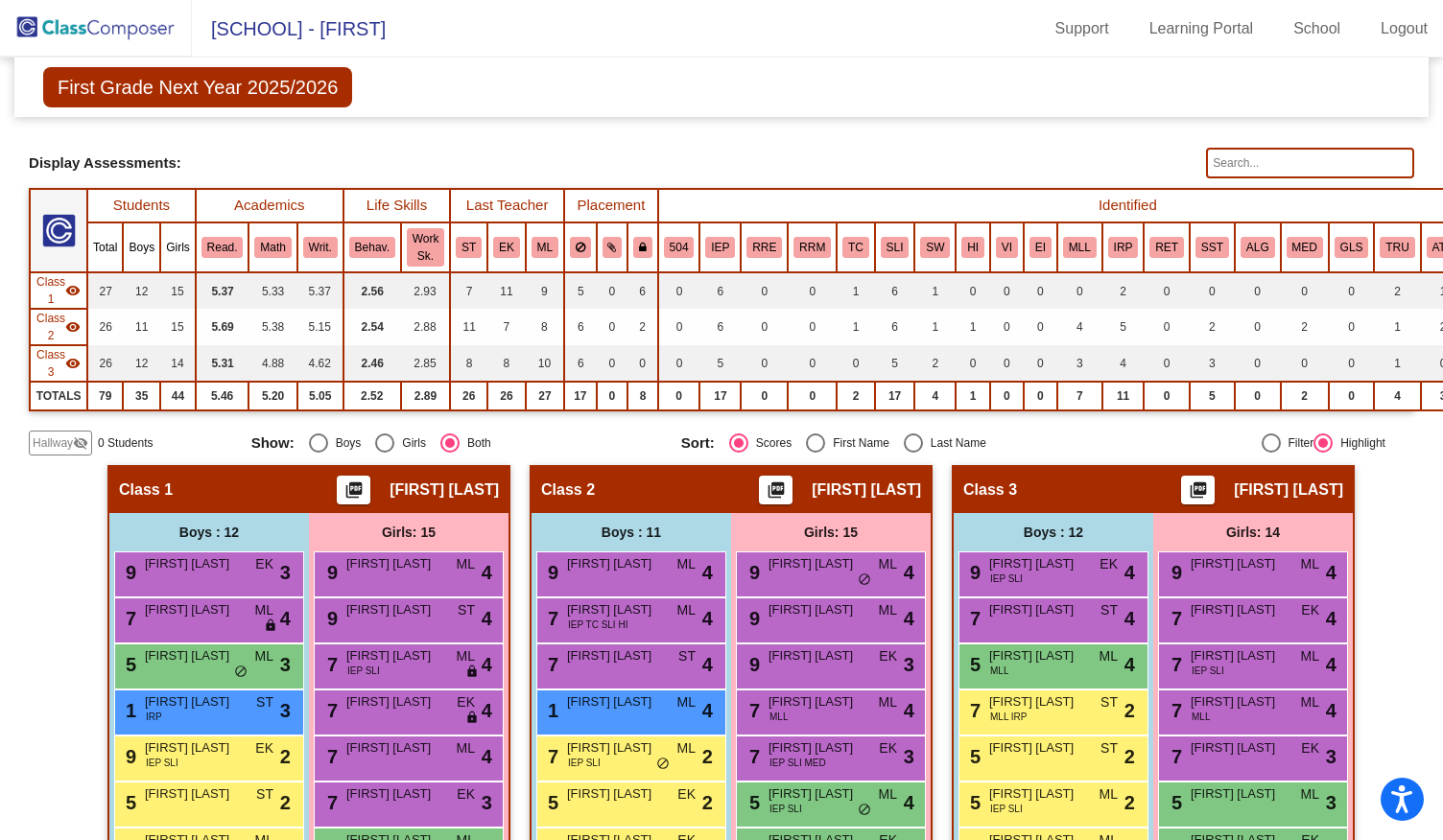 scroll, scrollTop: 0, scrollLeft: 0, axis: both 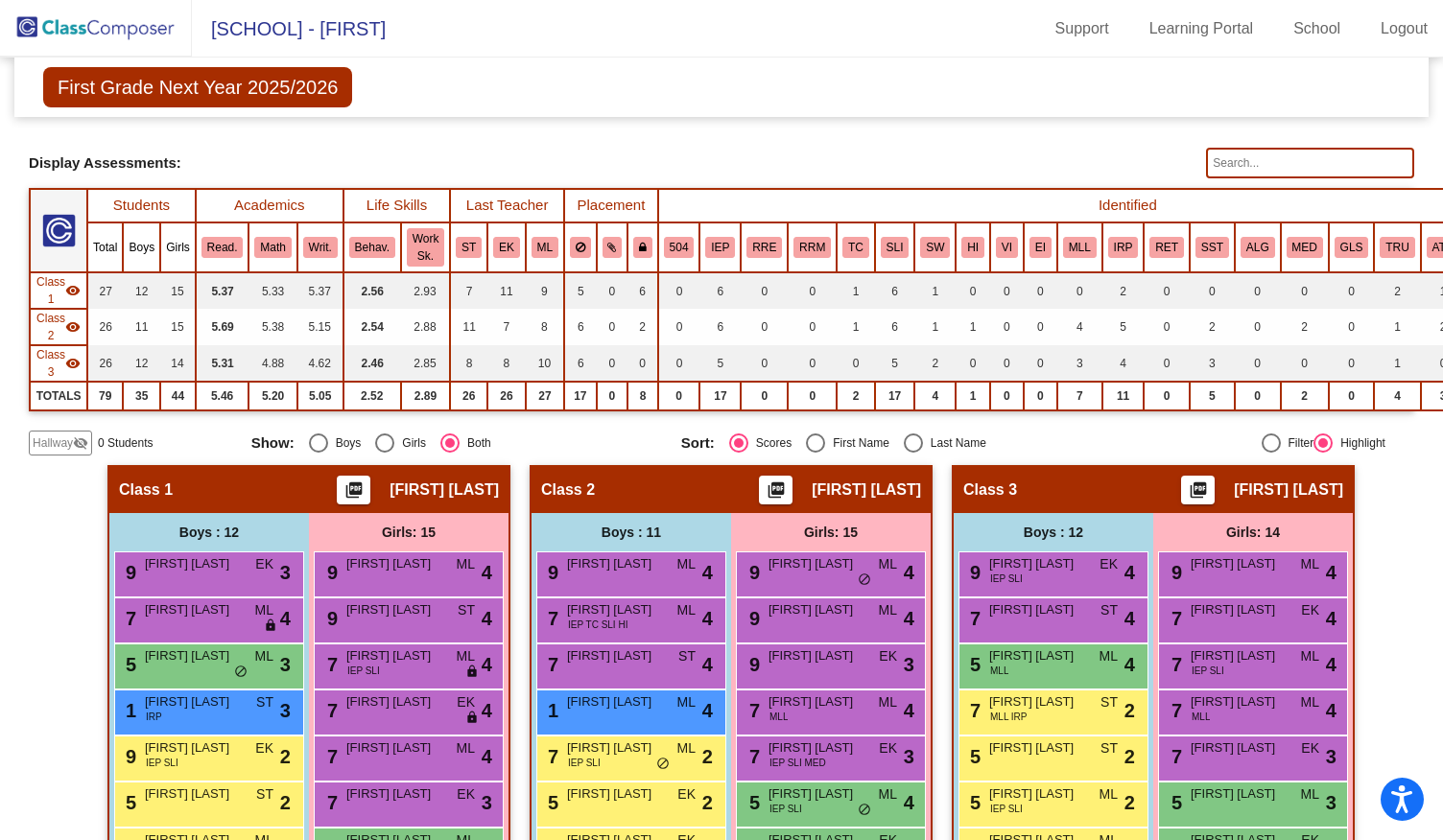 click 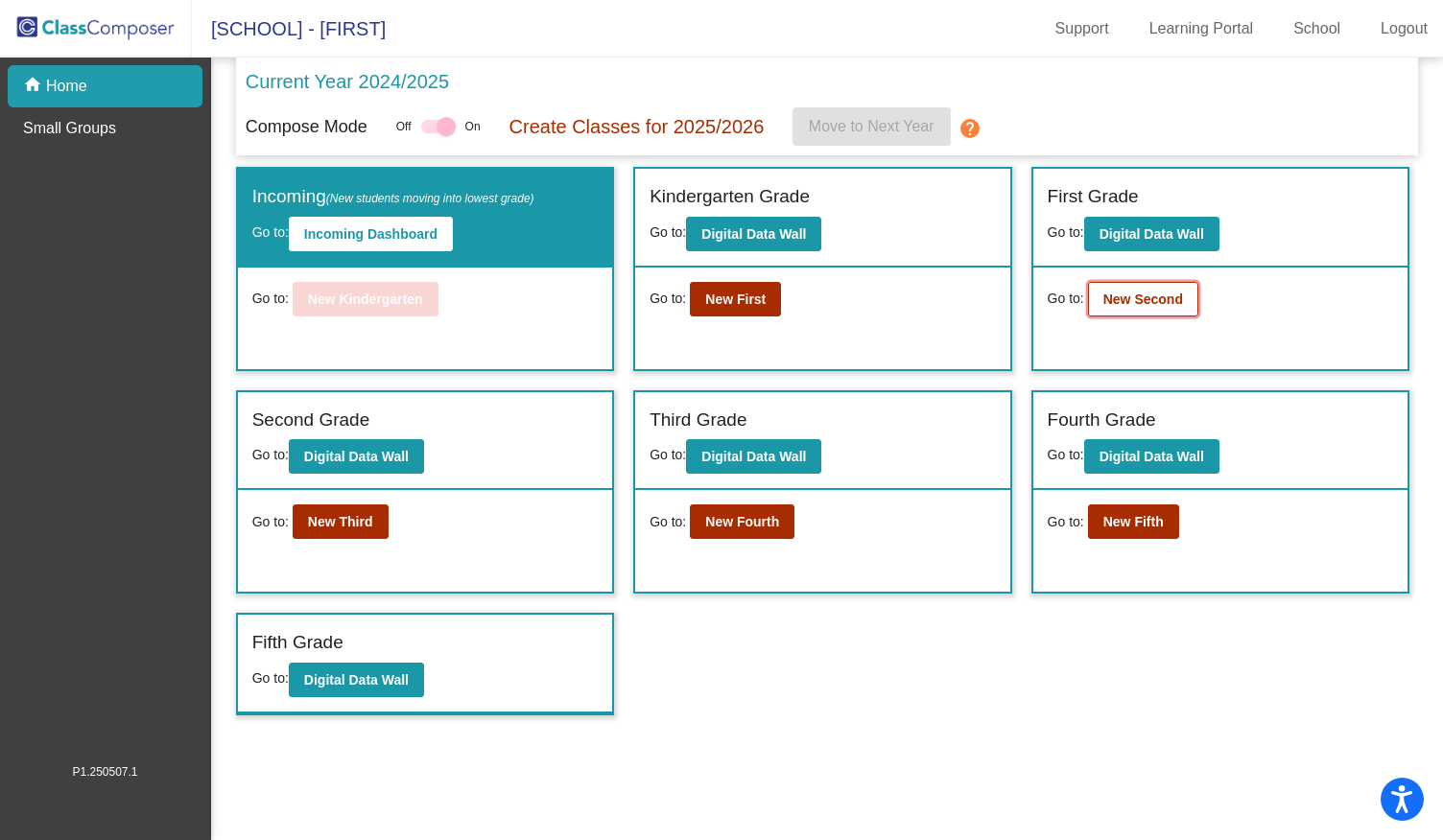 click on "New Second" 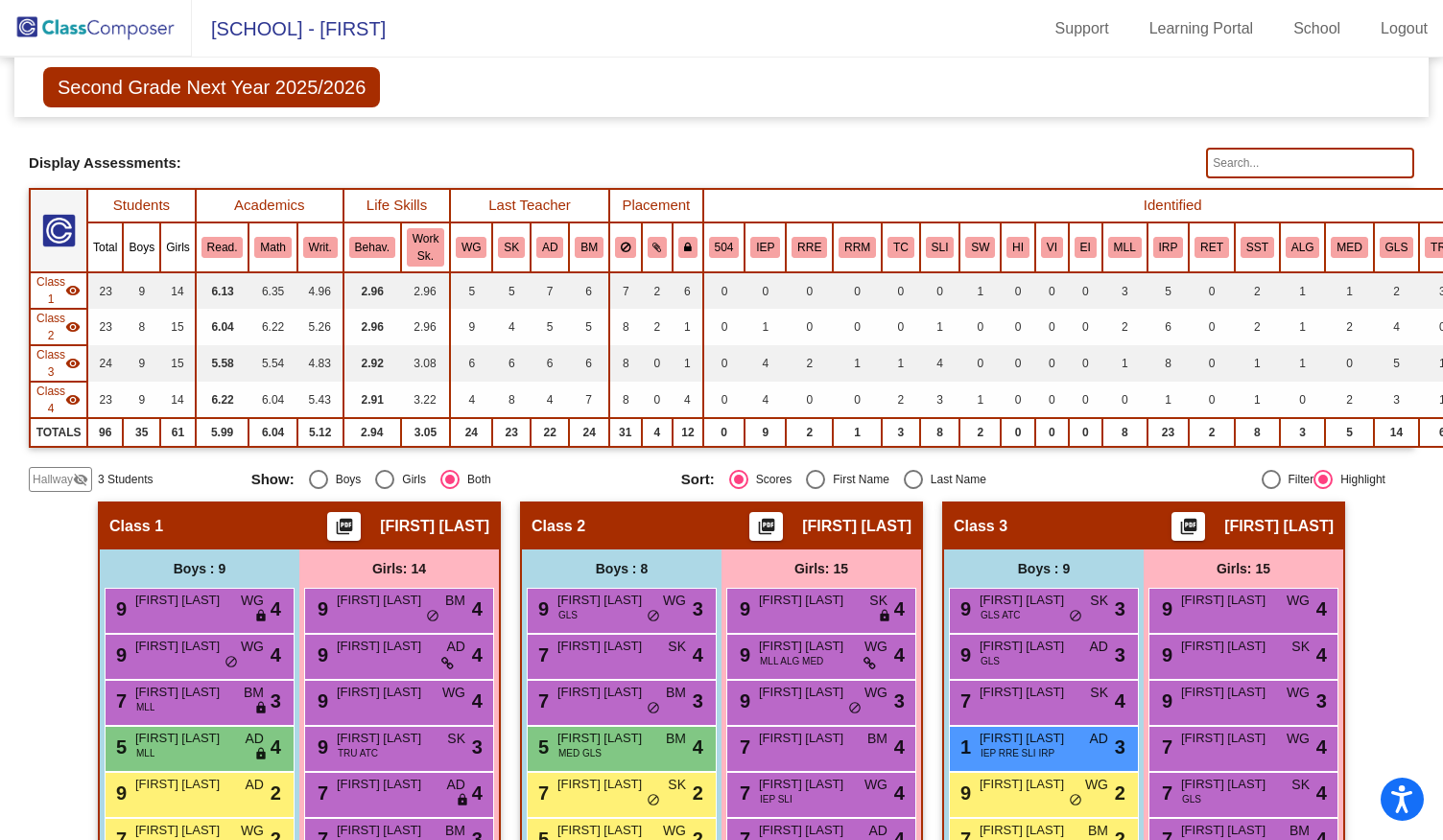 click 